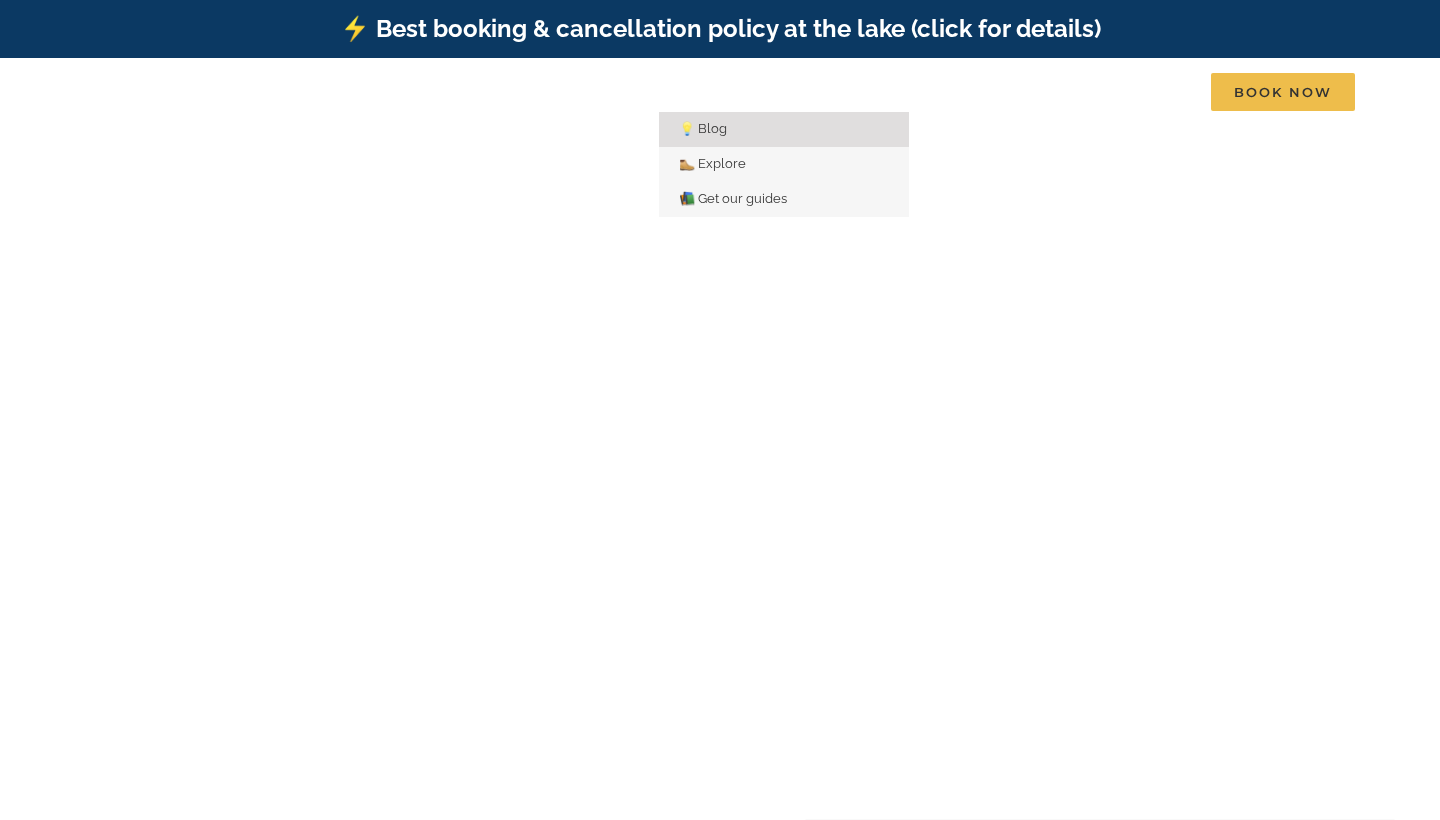 scroll, scrollTop: 0, scrollLeft: 0, axis: both 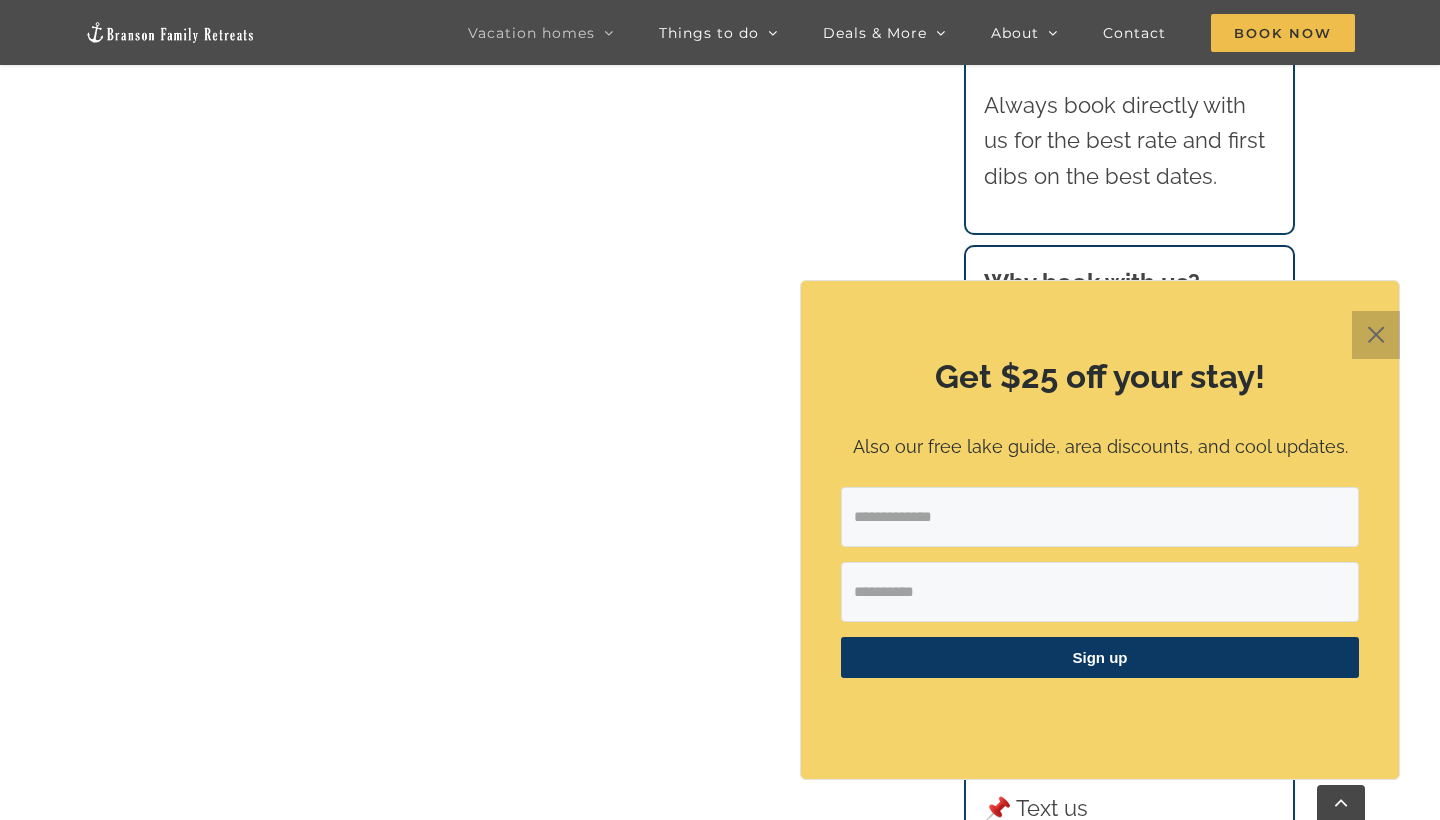 click on "✕" at bounding box center [1376, 335] 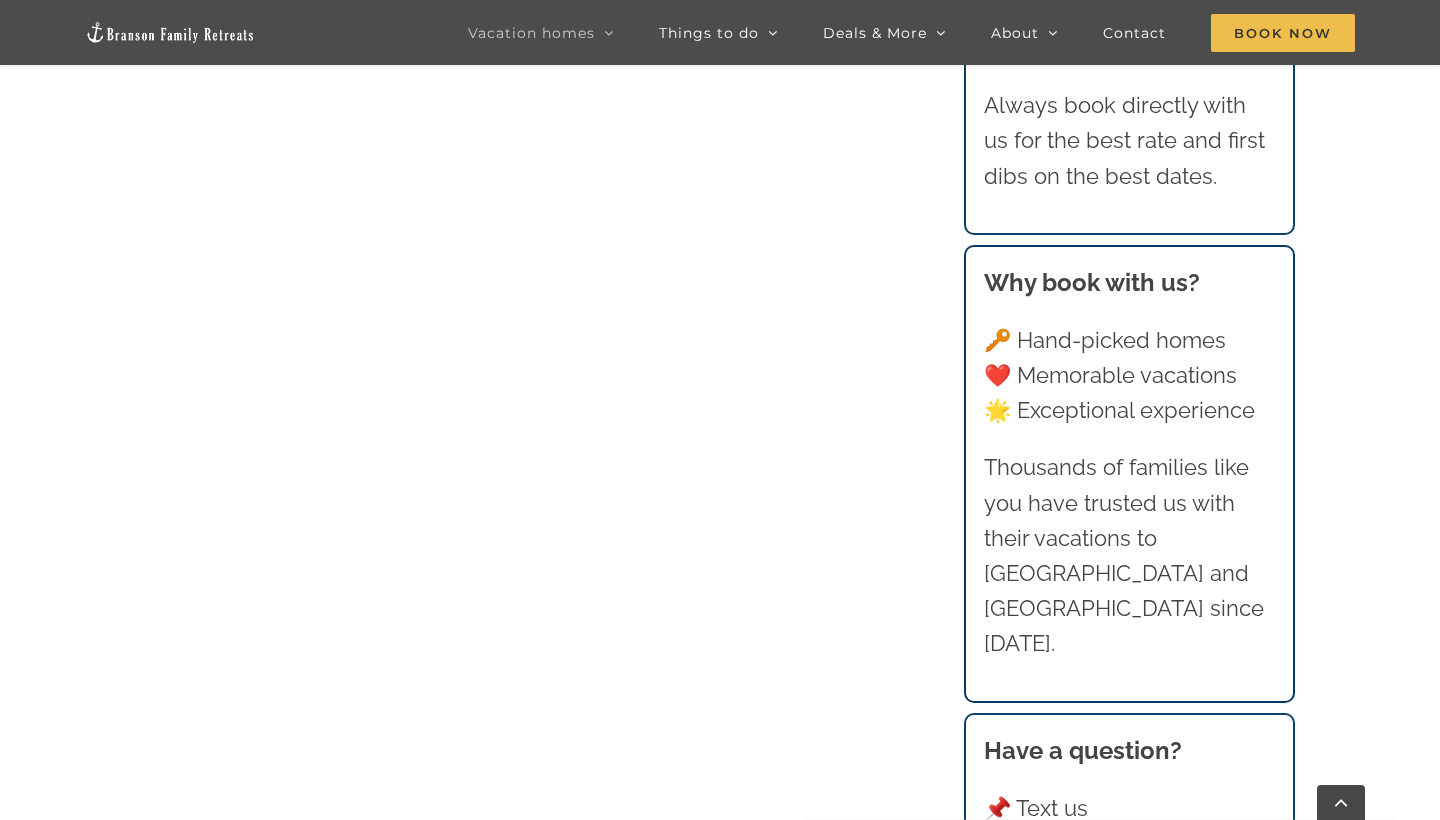 click on "Rocky Shores Modern Cabins at Table Rock Lake | Branson Family Retreats tyann.vhb@gmail.com 2025-06-21T17:24:43-05:00
Rocky Shores Modern Cabins
We are thrilled to be adding more brilliantly curated vacation home rentals for you at the brand new Rocky Shores neighborhood at Table Rock Lake.
These modern cabins have absolutely incredible lake views and are located next to one another — book one or several to accommodate your multi-generational family.
Book all 7 homes: total of 40 bedrooms and sleeping 108 people.
Search your dates
📍 Location: Rocky Shores
Neighborhood Swimming Pools
The outdoor pool is awesome: Splash pad, lounge area, and the swimming area.  Open roughly end of May through end of September.
The indoor pool is open year round and has both a large pool and a kiddie pool." at bounding box center (720, 2446) 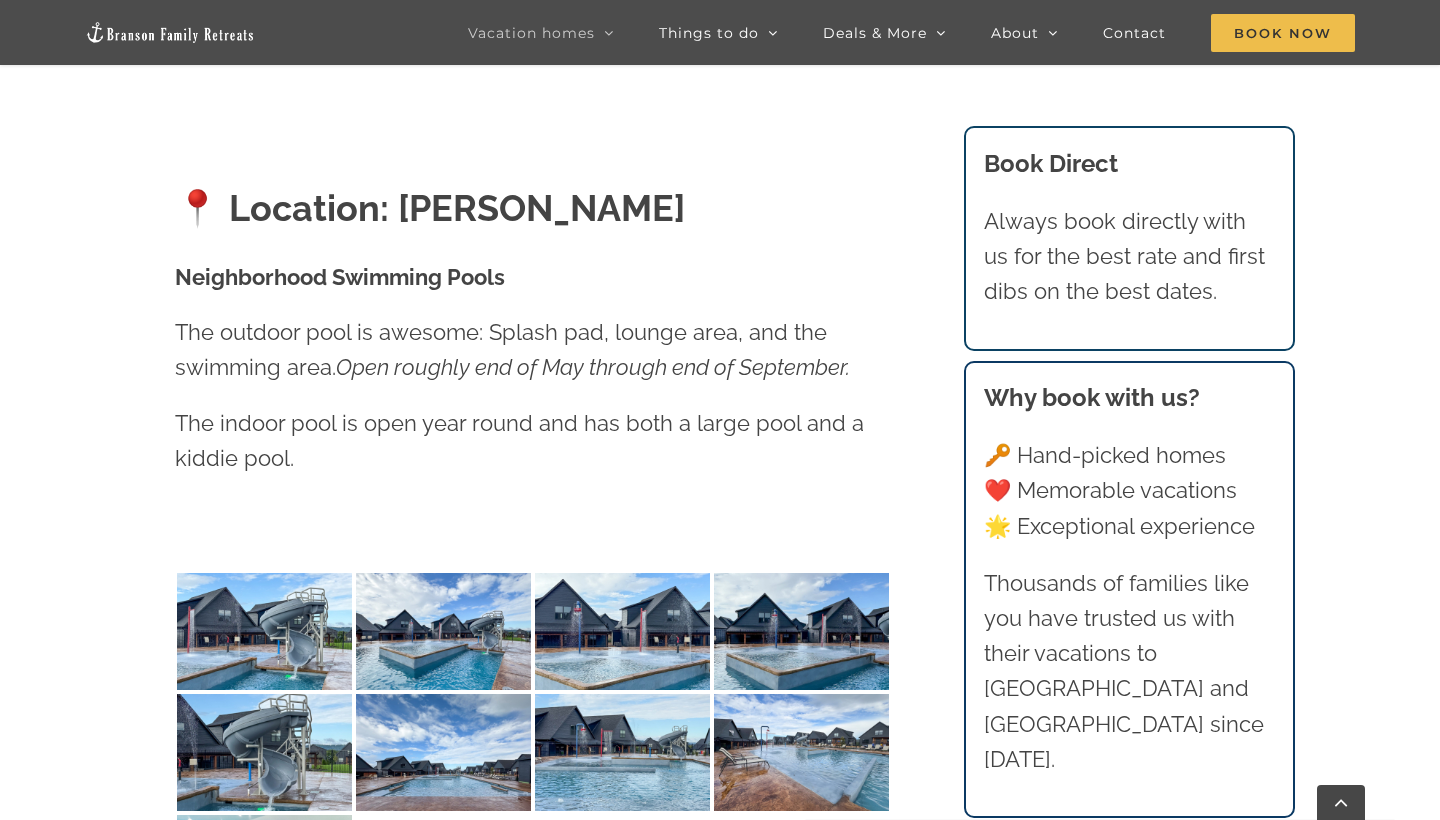scroll, scrollTop: 1669, scrollLeft: 0, axis: vertical 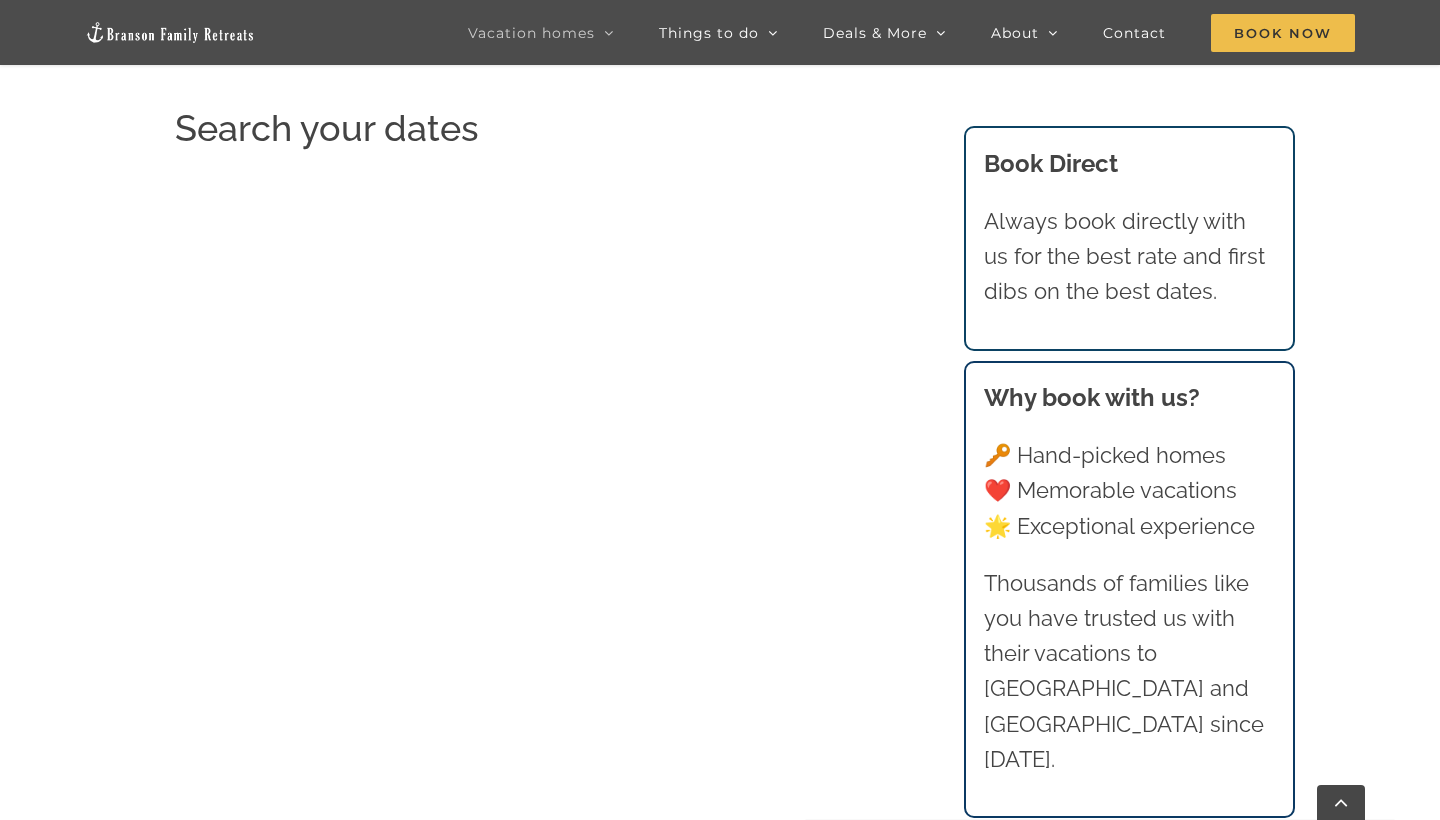 click on "Rocky Shores Modern Cabins at Table Rock Lake | Branson Family Retreats tyann.vhb@gmail.com 2025-06-21T17:24:43-05:00
Rocky Shores Modern Cabins
We are thrilled to be adding more brilliantly curated vacation home rentals for you at the brand new Rocky Shores neighborhood at Table Rock Lake.
These modern cabins have absolutely incredible lake views and are located next to one another — book one or several to accommodate your multi-generational family.
Book all 7 homes: total of 40 bedrooms and sleeping 108 people.
Search your dates
📍 Location: Rocky Shores
Neighborhood Swimming Pools
The outdoor pool is awesome: Splash pad, lounge area, and the swimming area.  Open roughly end of May through end of September.
The indoor pool is open year round and has both a large pool and a kiddie pool." at bounding box center (720, 1872) 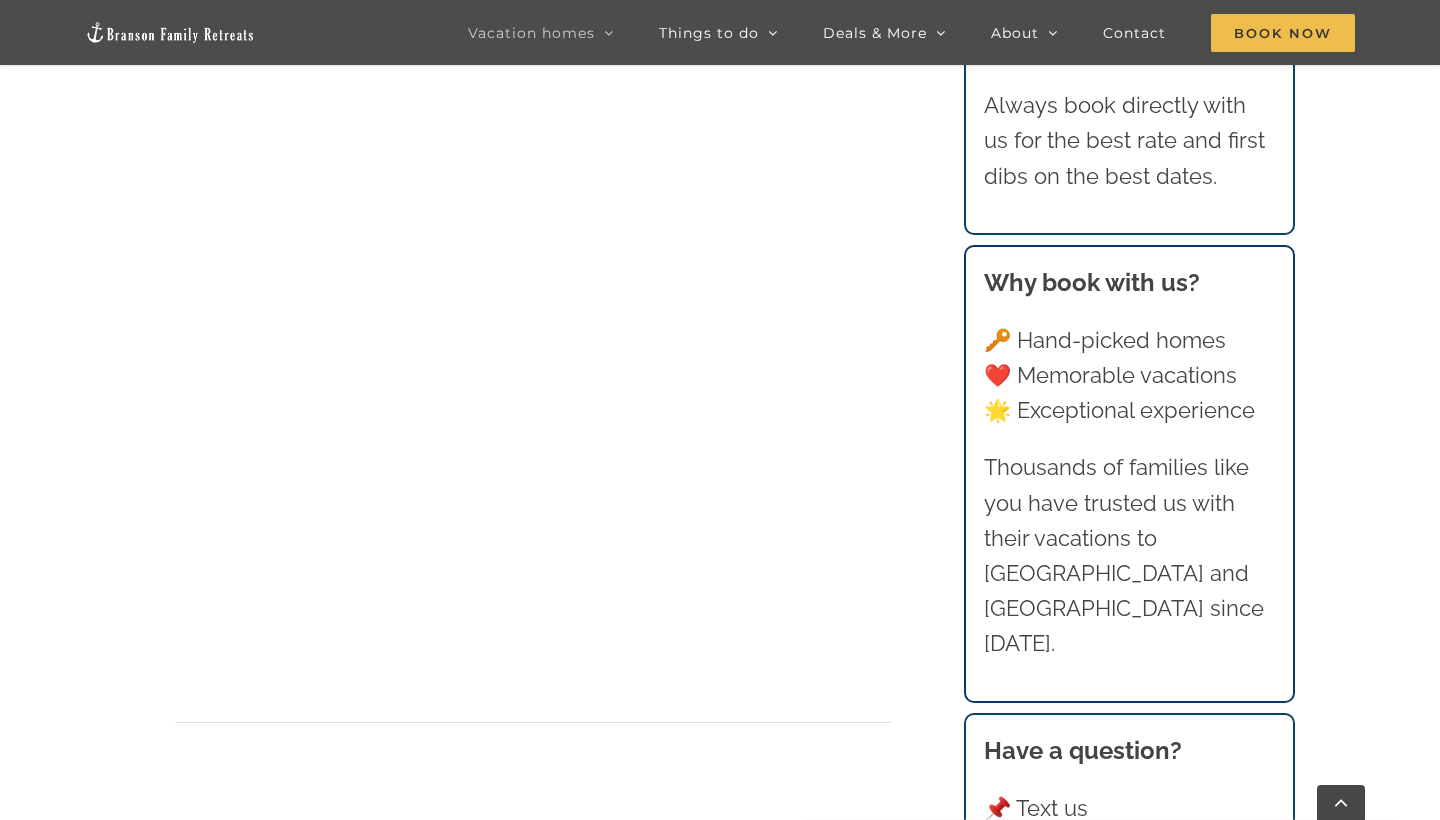 scroll, scrollTop: 1669, scrollLeft: 0, axis: vertical 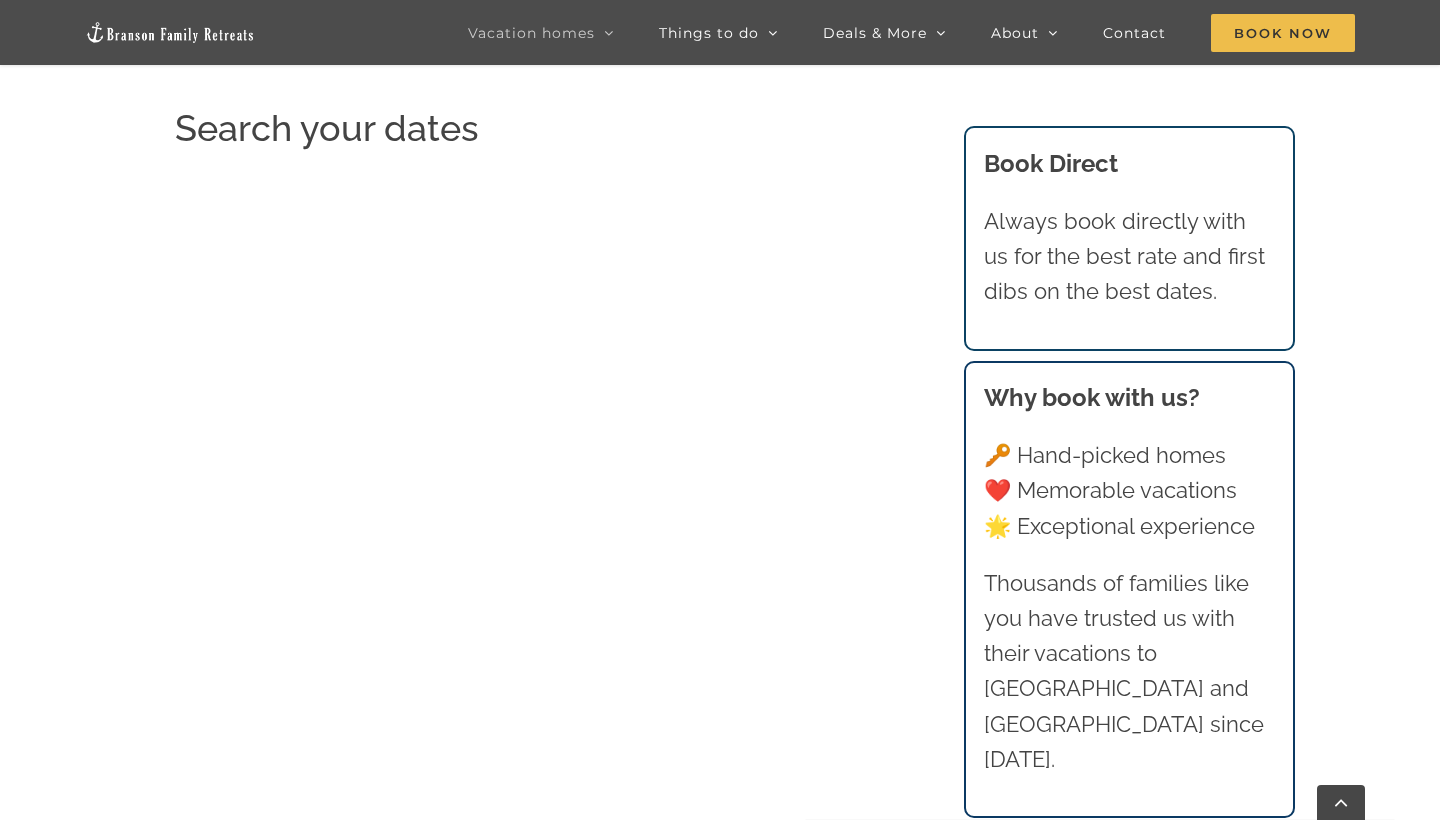 click on "Rocky Shores Modern Cabins at Table Rock Lake | Branson Family Retreats tyann.vhb@gmail.com 2025-06-21T17:24:43-05:00
Rocky Shores Modern Cabins
We are thrilled to be adding more brilliantly curated vacation home rentals for you at the brand new Rocky Shores neighborhood at Table Rock Lake.
These modern cabins have absolutely incredible lake views and are located next to one another — book one or several to accommodate your multi-generational family.
Book all 7 homes: total of 40 bedrooms and sleeping 108 people.
Search your dates
📍 Location: Rocky Shores
Neighborhood Swimming Pools
The outdoor pool is awesome: Splash pad, lounge area, and the swimming area.  Open roughly end of May through end of September.
The indoor pool is open year round and has both a large pool and a kiddie pool." at bounding box center (720, 2582) 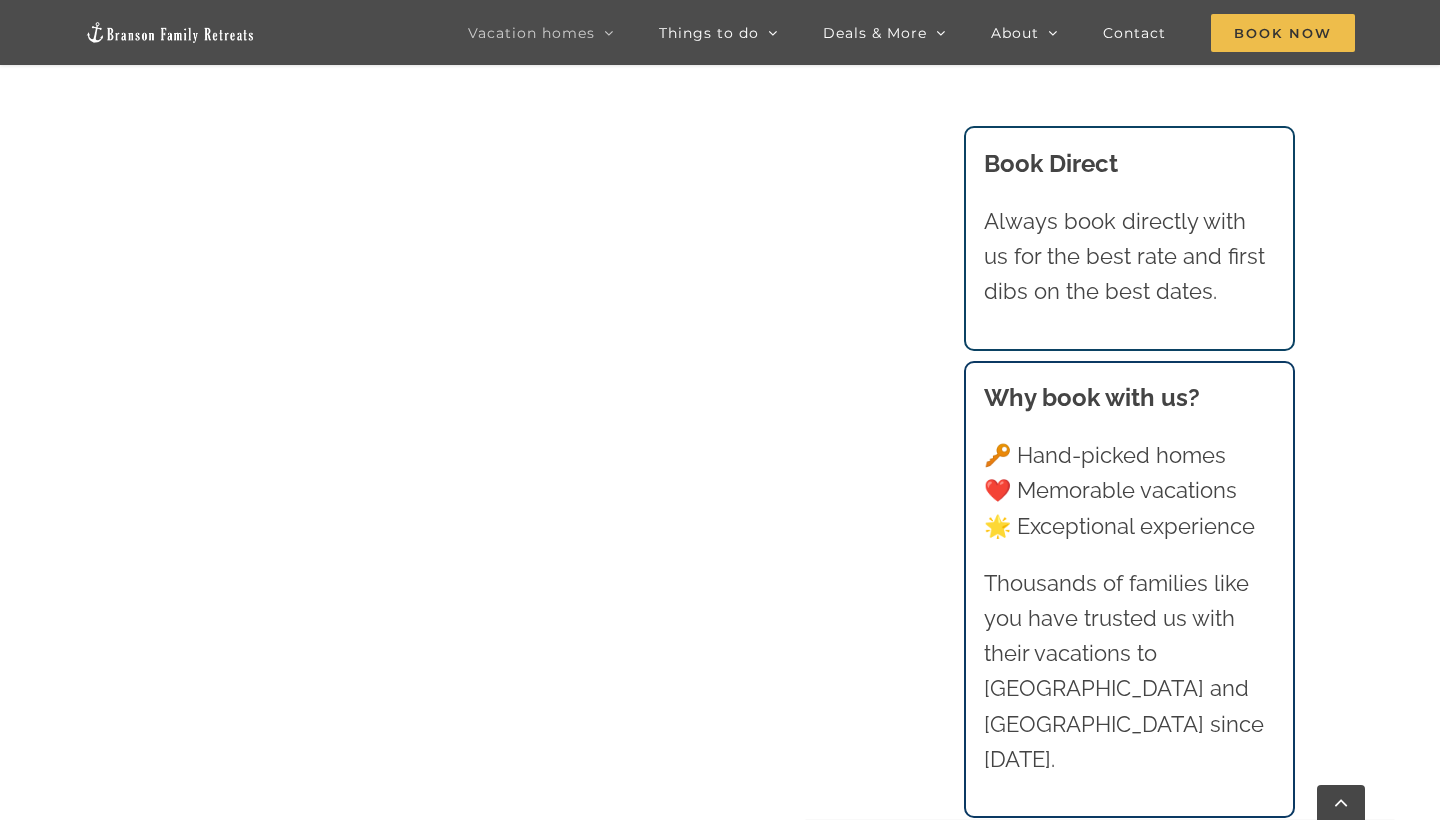 scroll, scrollTop: 1909, scrollLeft: 0, axis: vertical 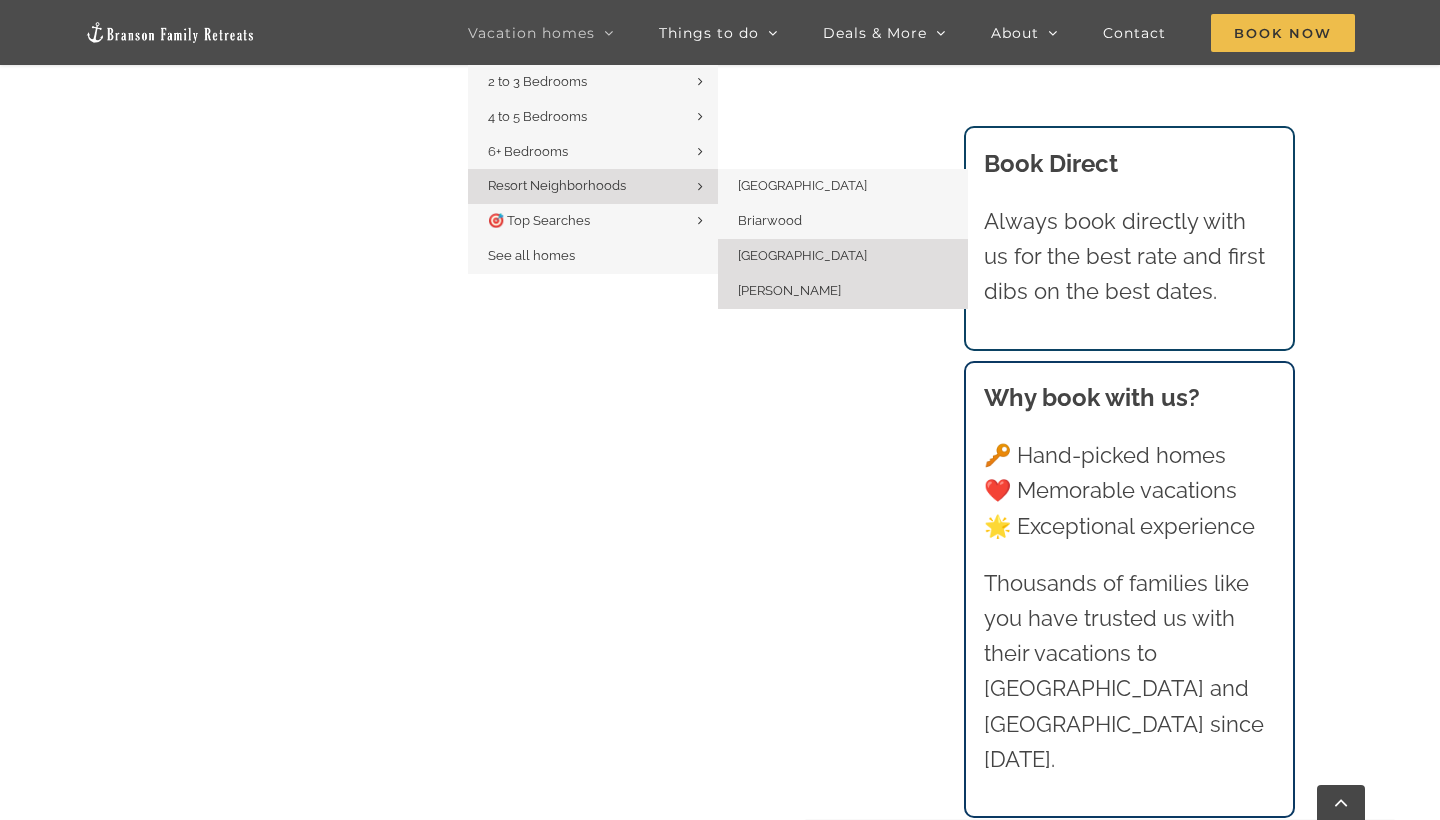 click on "[GEOGRAPHIC_DATA]" at bounding box center [802, 255] 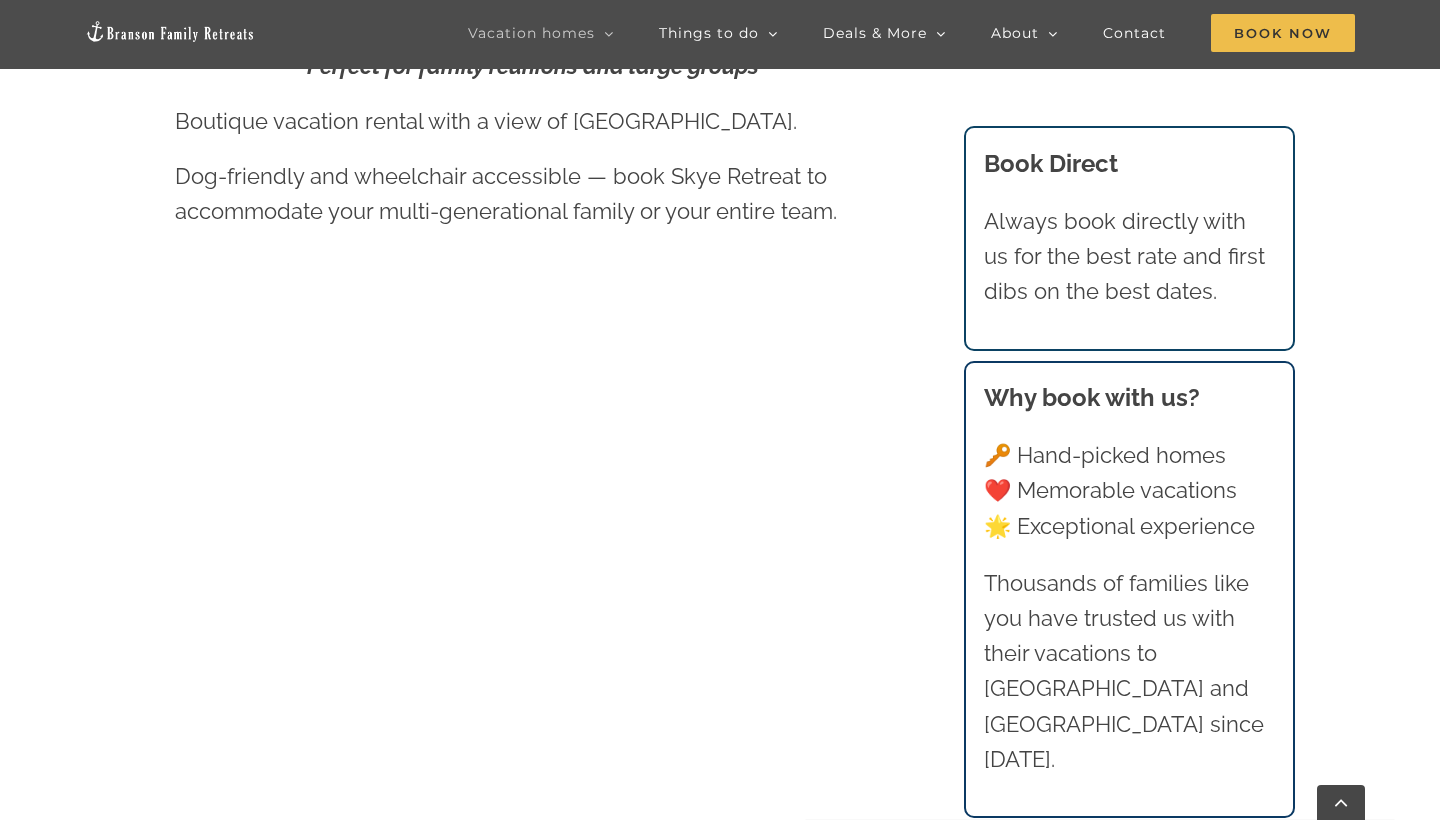 scroll, scrollTop: 811, scrollLeft: 0, axis: vertical 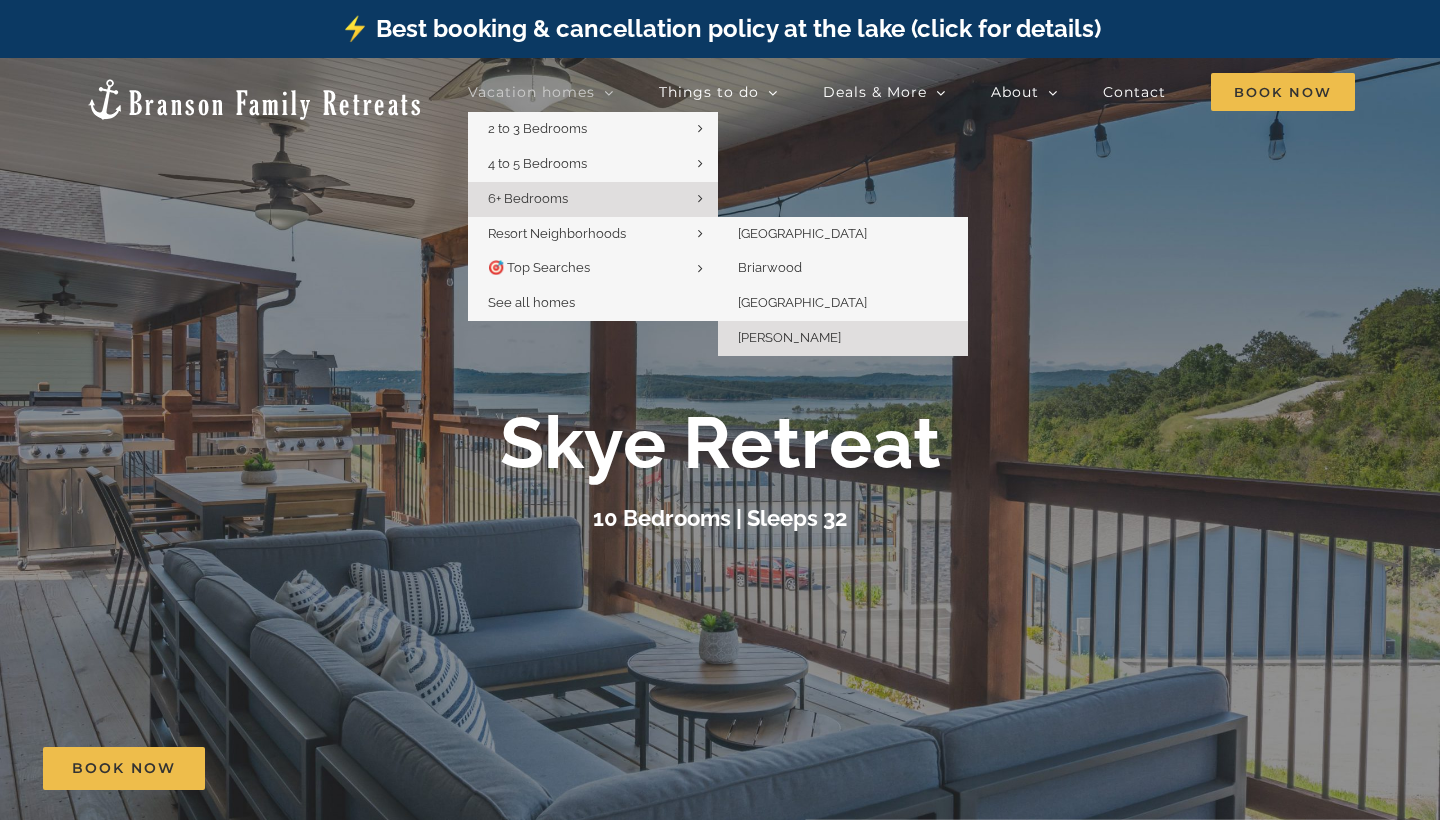 click on "[PERSON_NAME]" at bounding box center (789, 337) 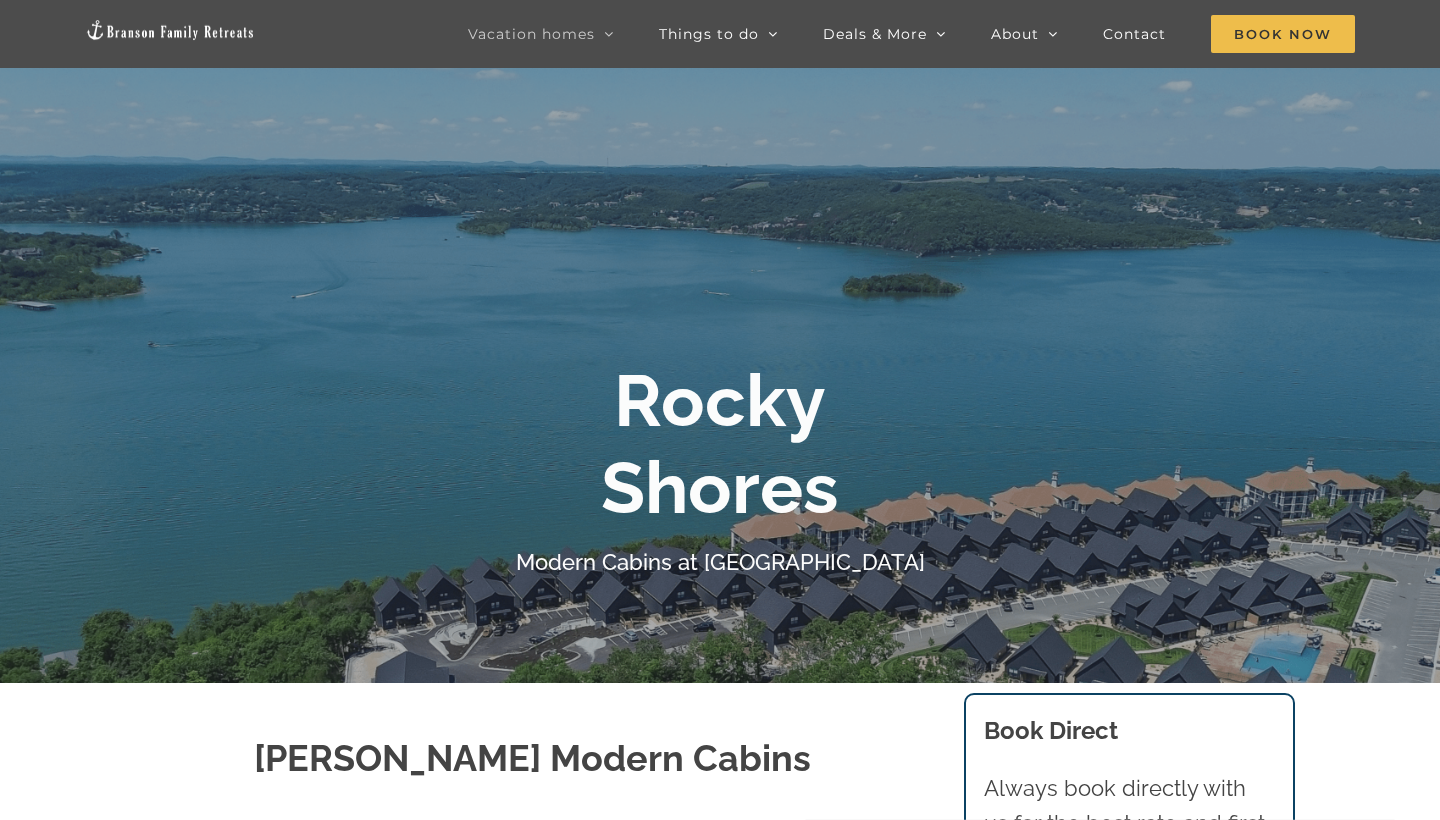 scroll, scrollTop: 302, scrollLeft: 0, axis: vertical 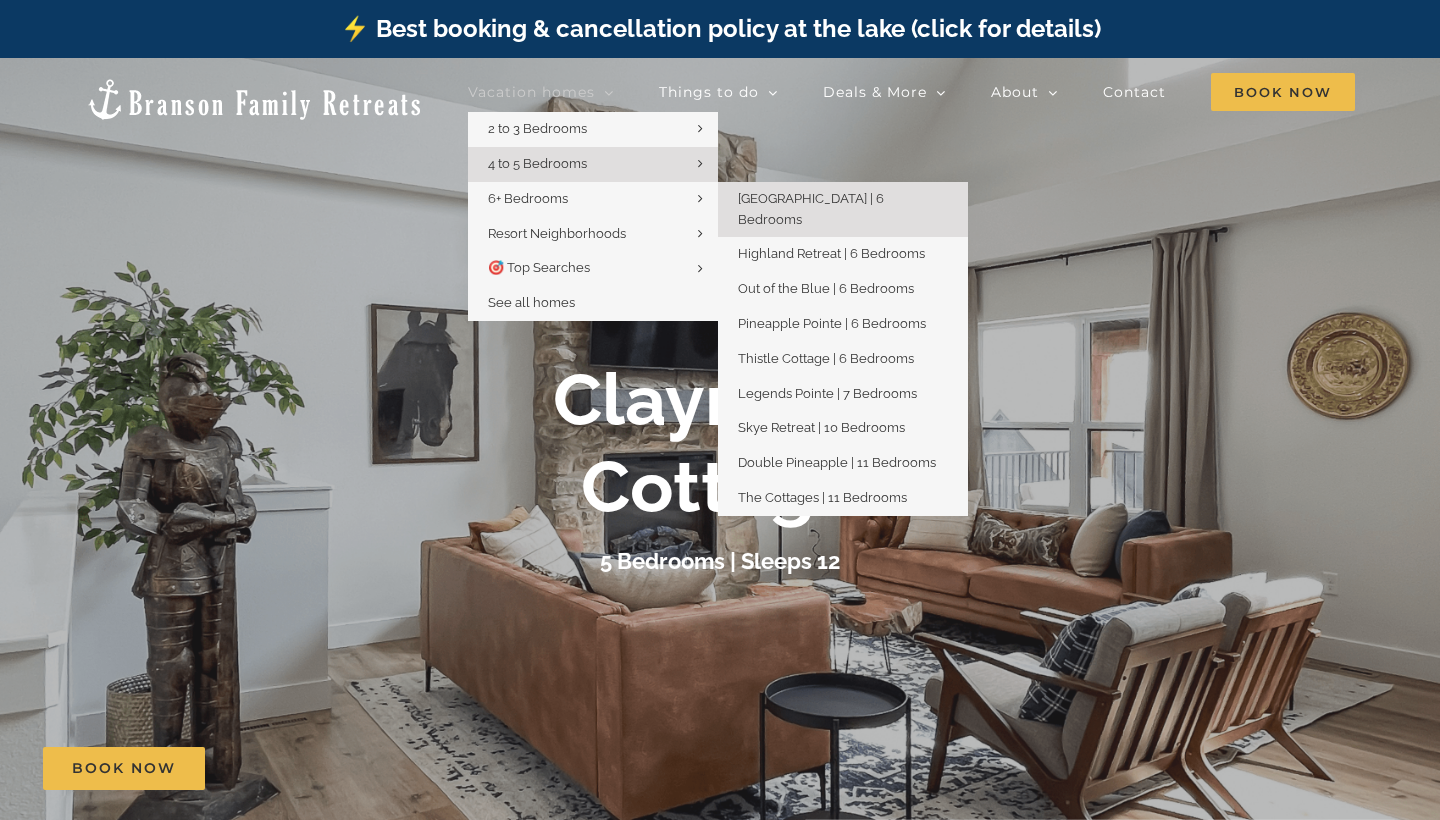 click on "[GEOGRAPHIC_DATA] | 6 Bedrooms" at bounding box center [811, 209] 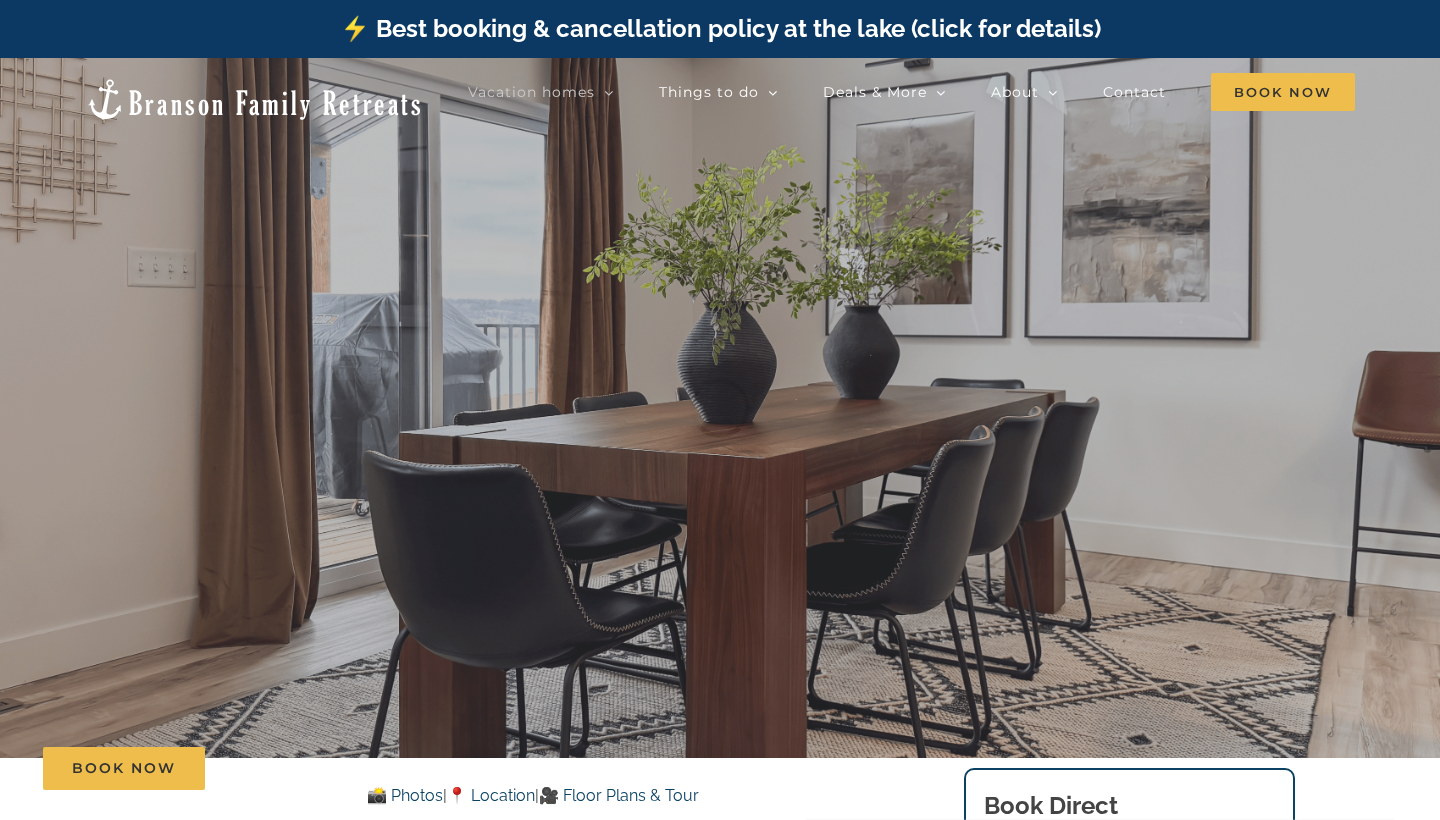 scroll, scrollTop: 0, scrollLeft: 0, axis: both 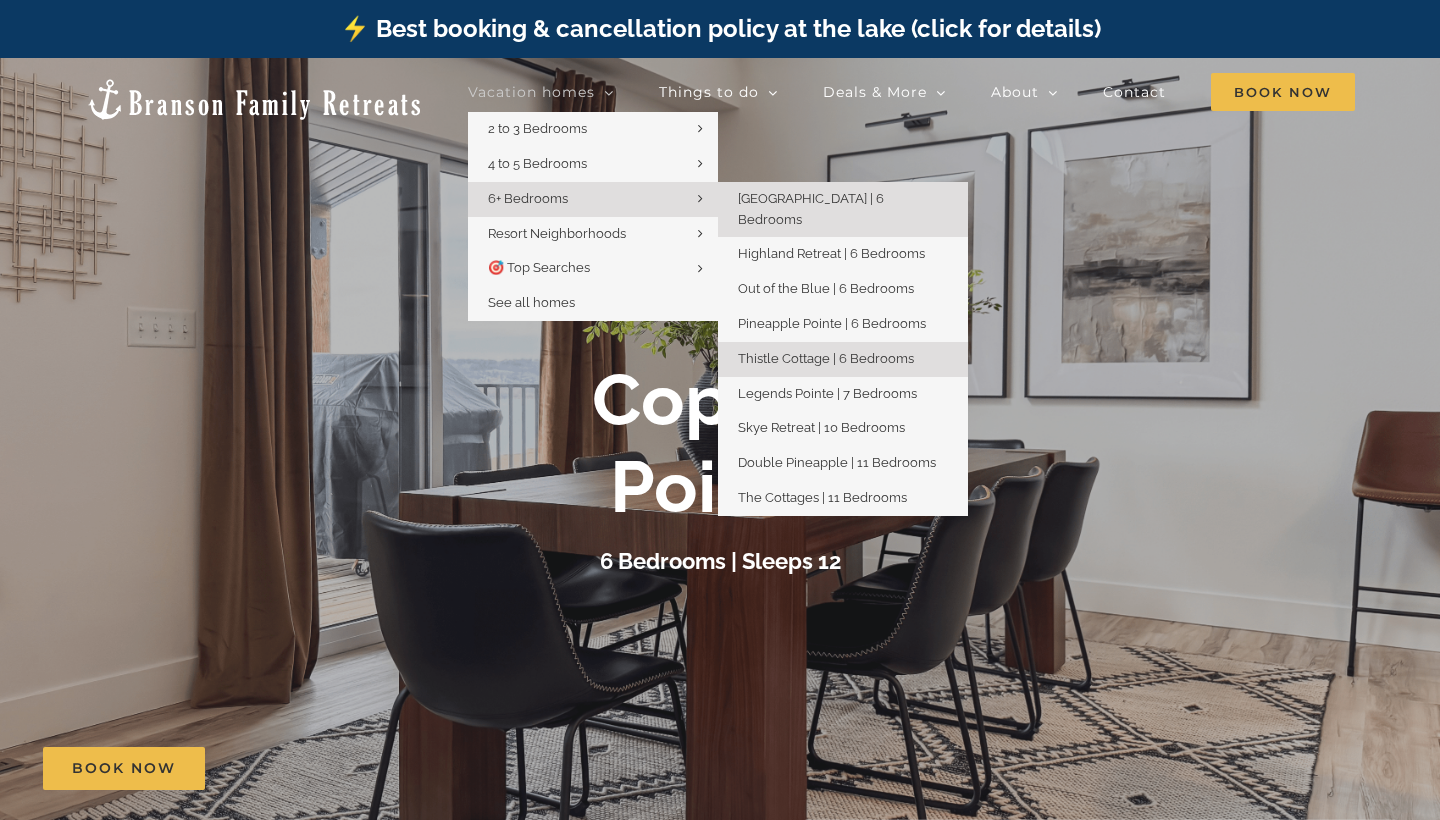 click on "Thistle Cottage | 6 Bedrooms" at bounding box center [826, 358] 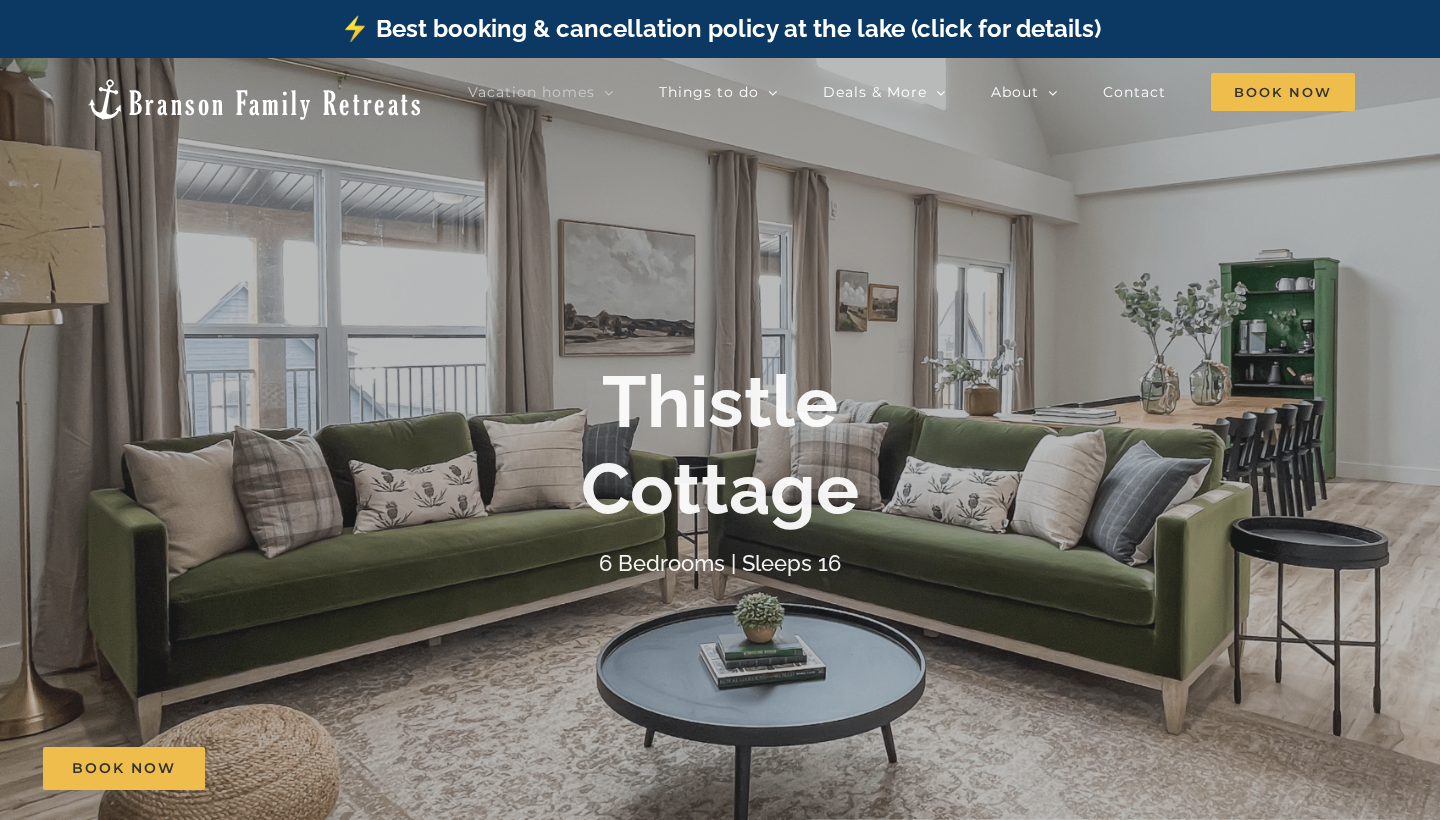 scroll, scrollTop: 0, scrollLeft: 0, axis: both 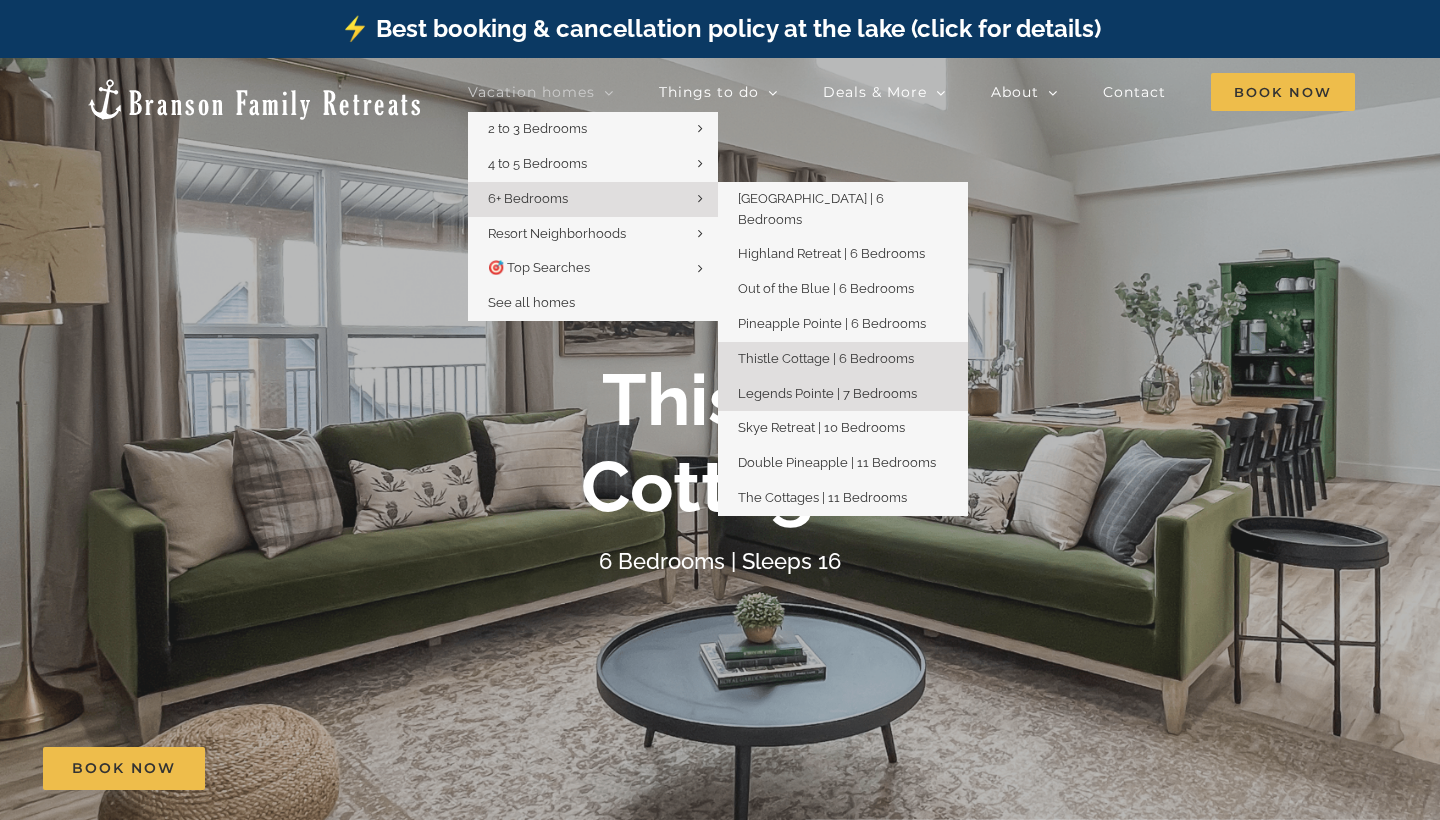 click on "Legends Pointe | 7 Bedrooms" at bounding box center [827, 393] 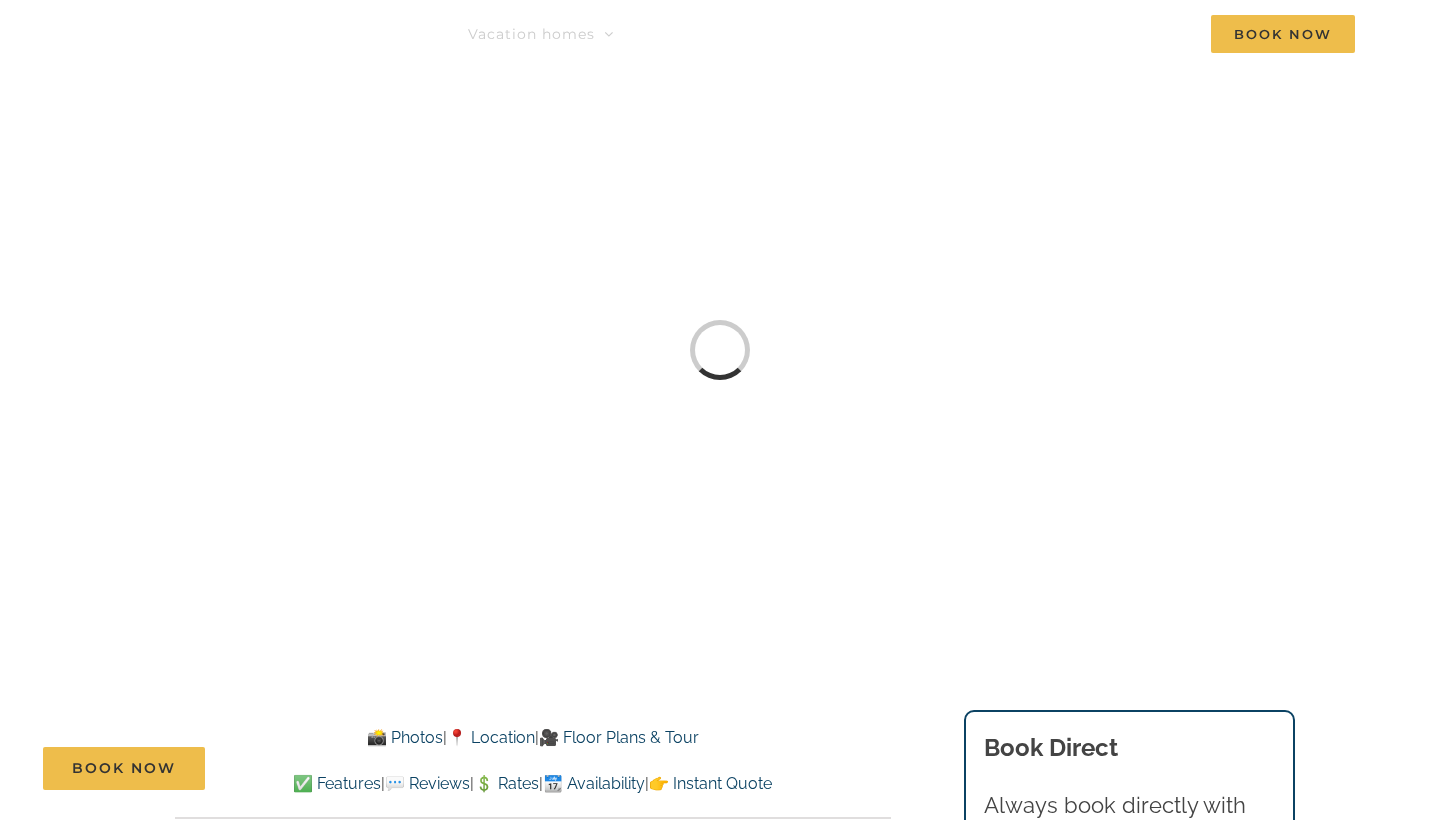scroll, scrollTop: 0, scrollLeft: 0, axis: both 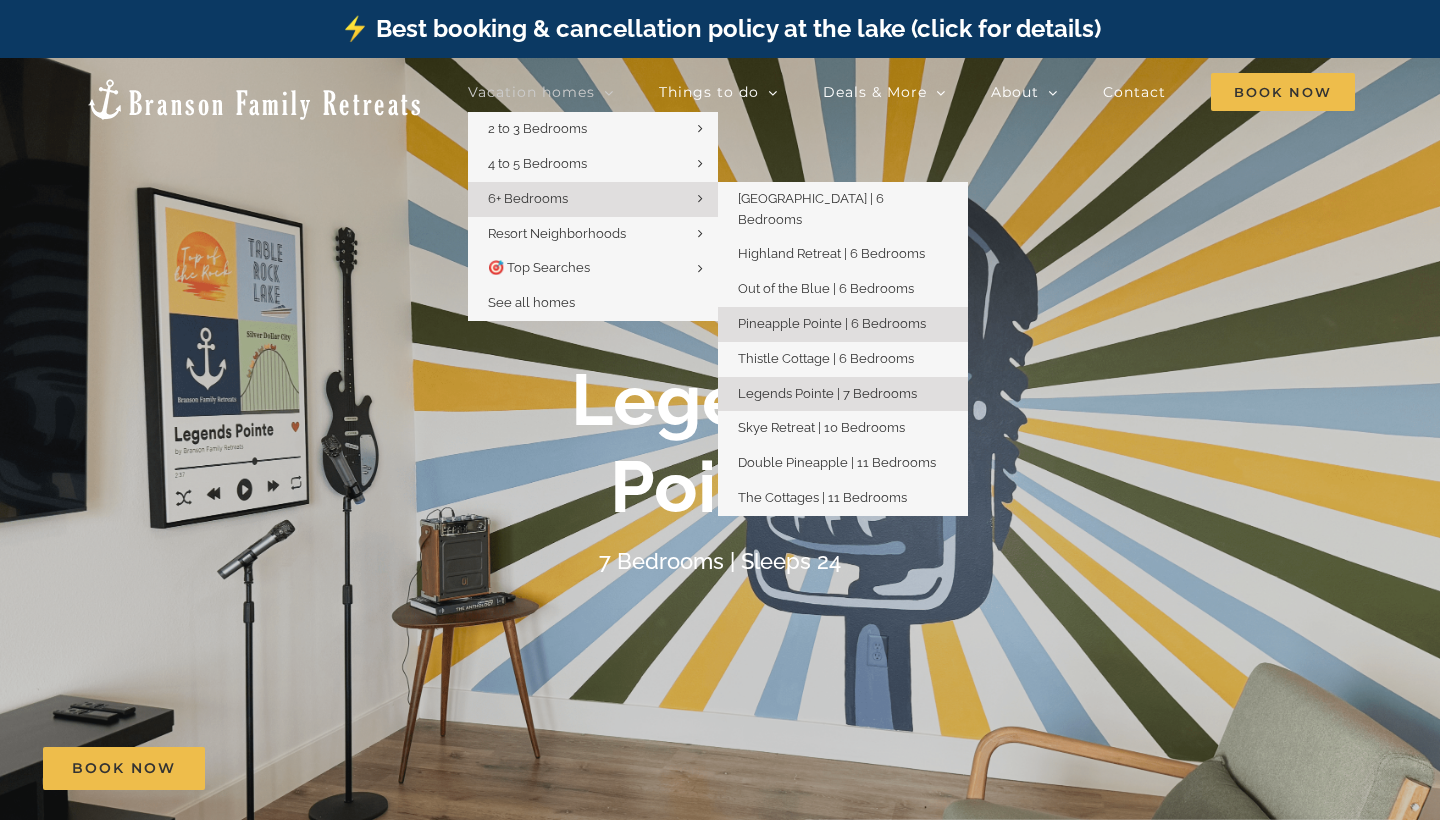 click on "Pineapple Pointe | 6 Bedrooms" at bounding box center (832, 323) 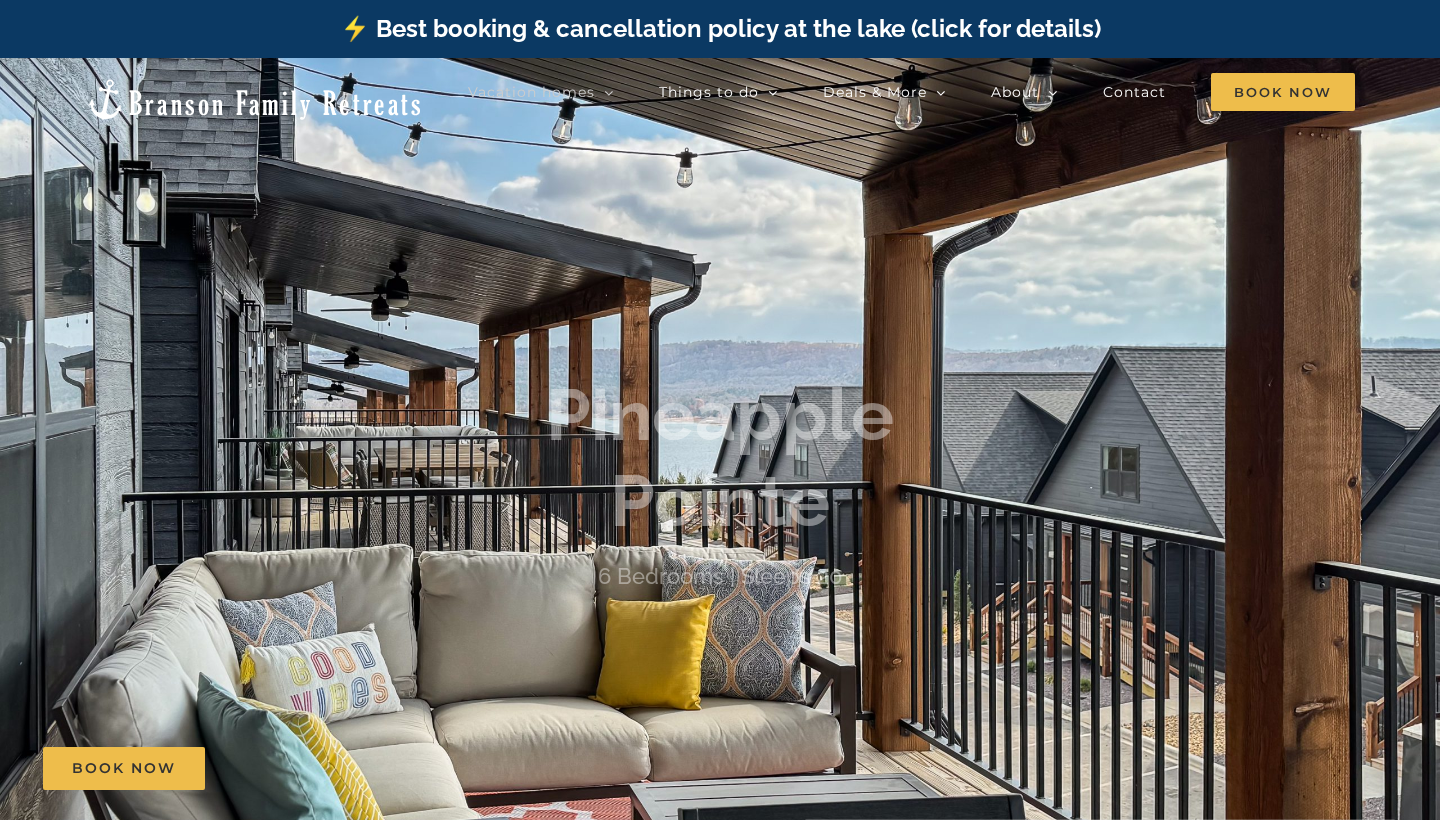 scroll, scrollTop: 0, scrollLeft: 0, axis: both 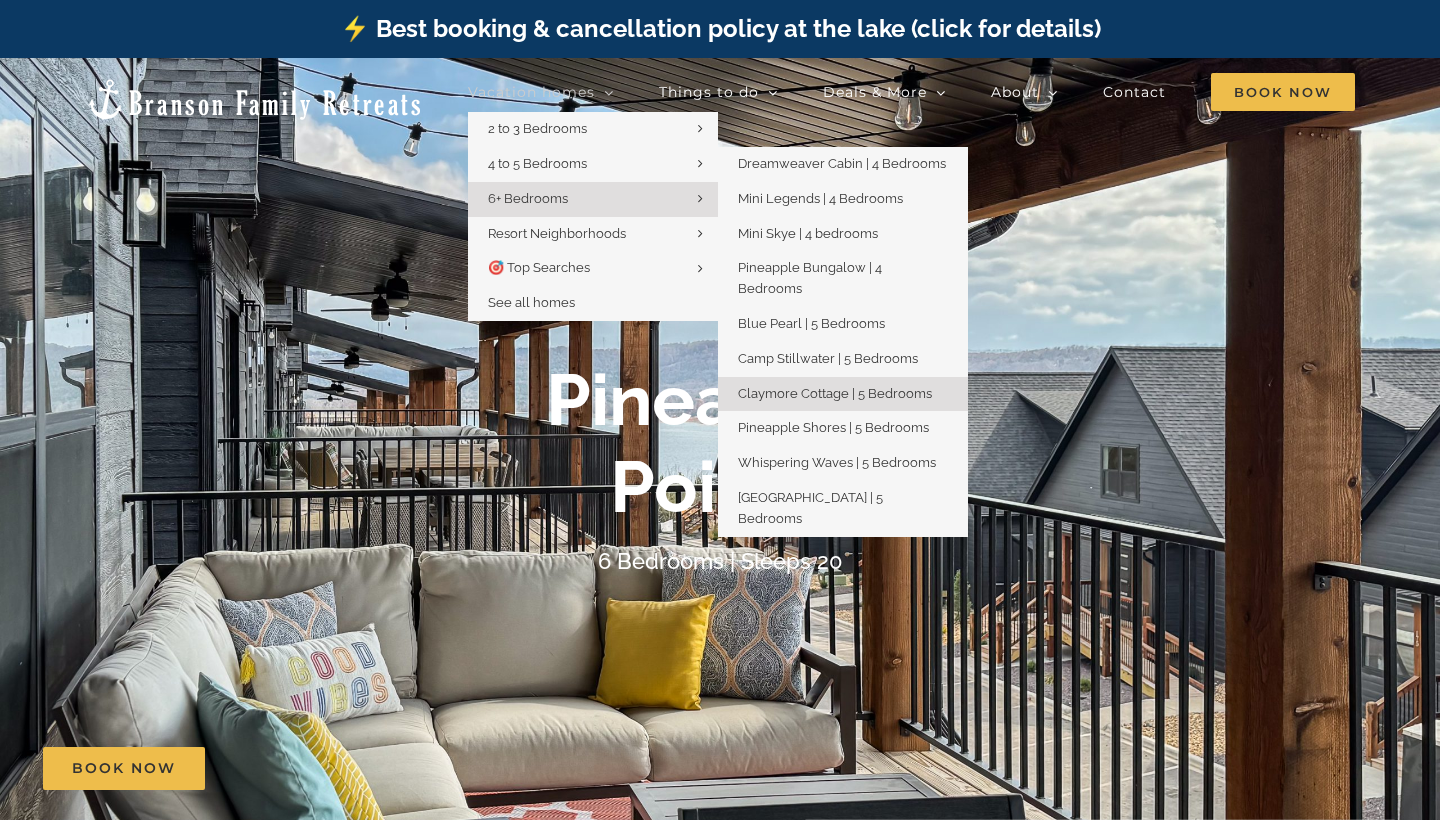 click on "Claymore Cottage | 5 Bedrooms" at bounding box center (835, 393) 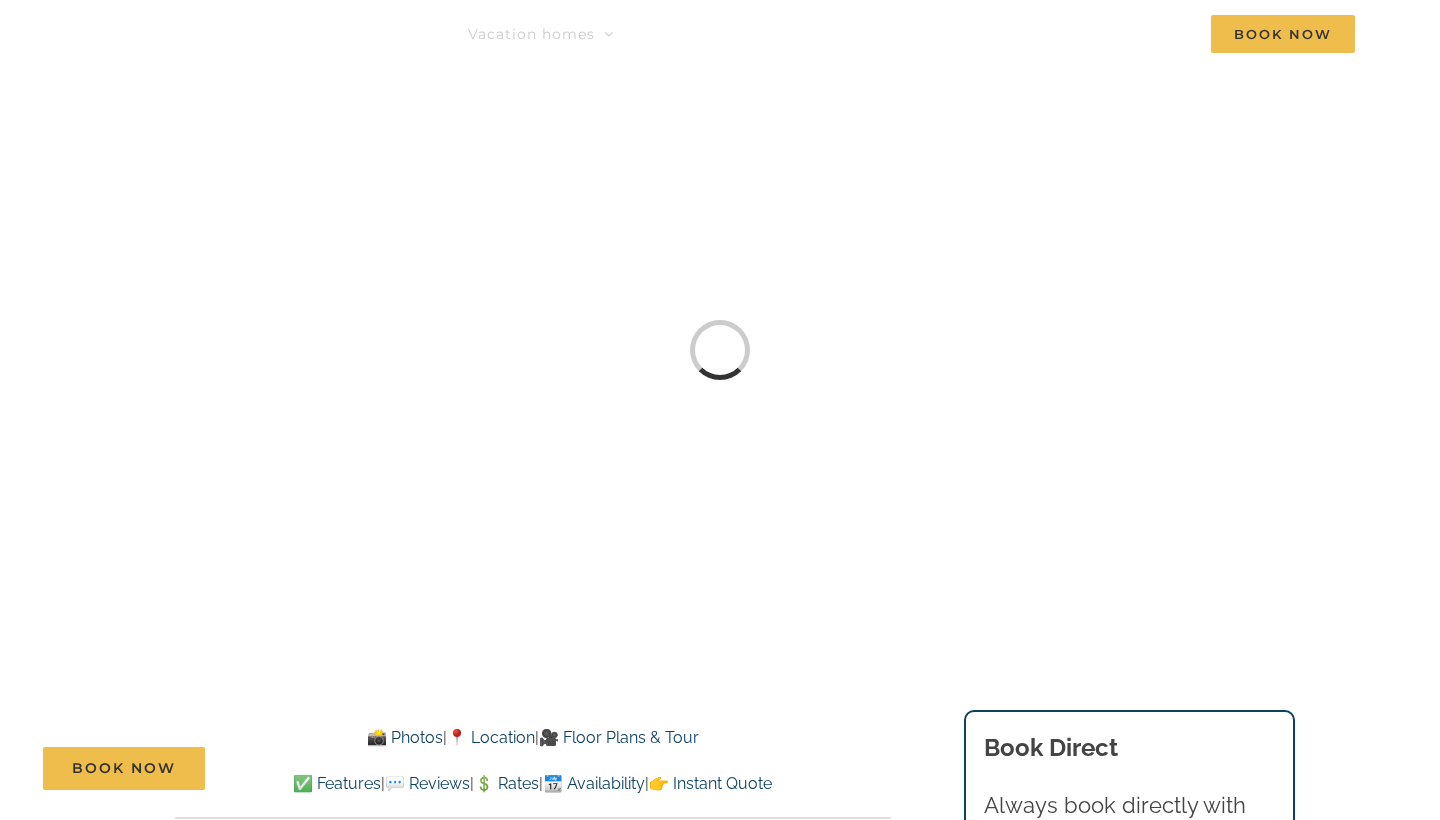 scroll, scrollTop: 0, scrollLeft: 0, axis: both 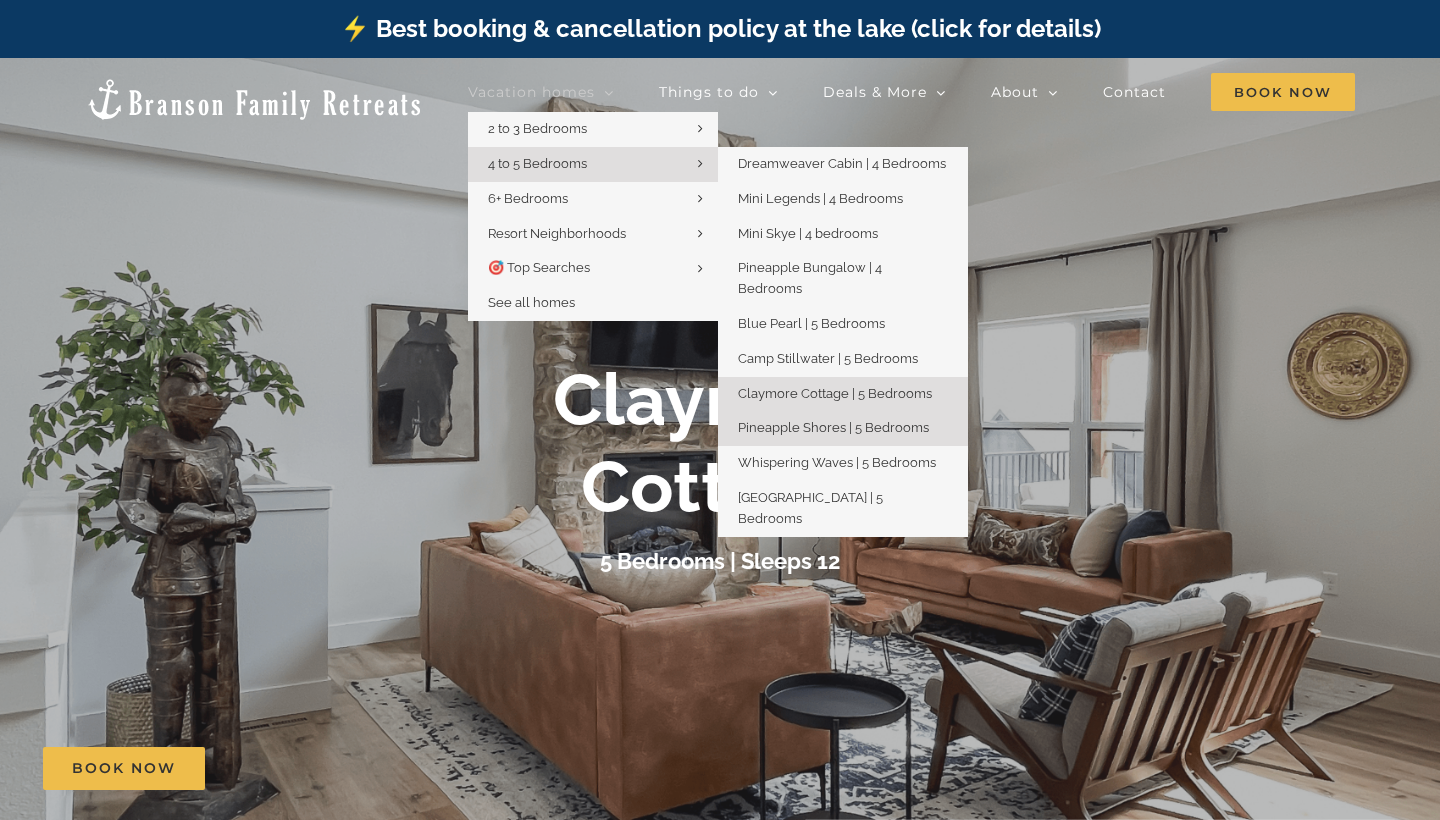 click on "Pineapple Shores | 5 Bedrooms" at bounding box center [833, 427] 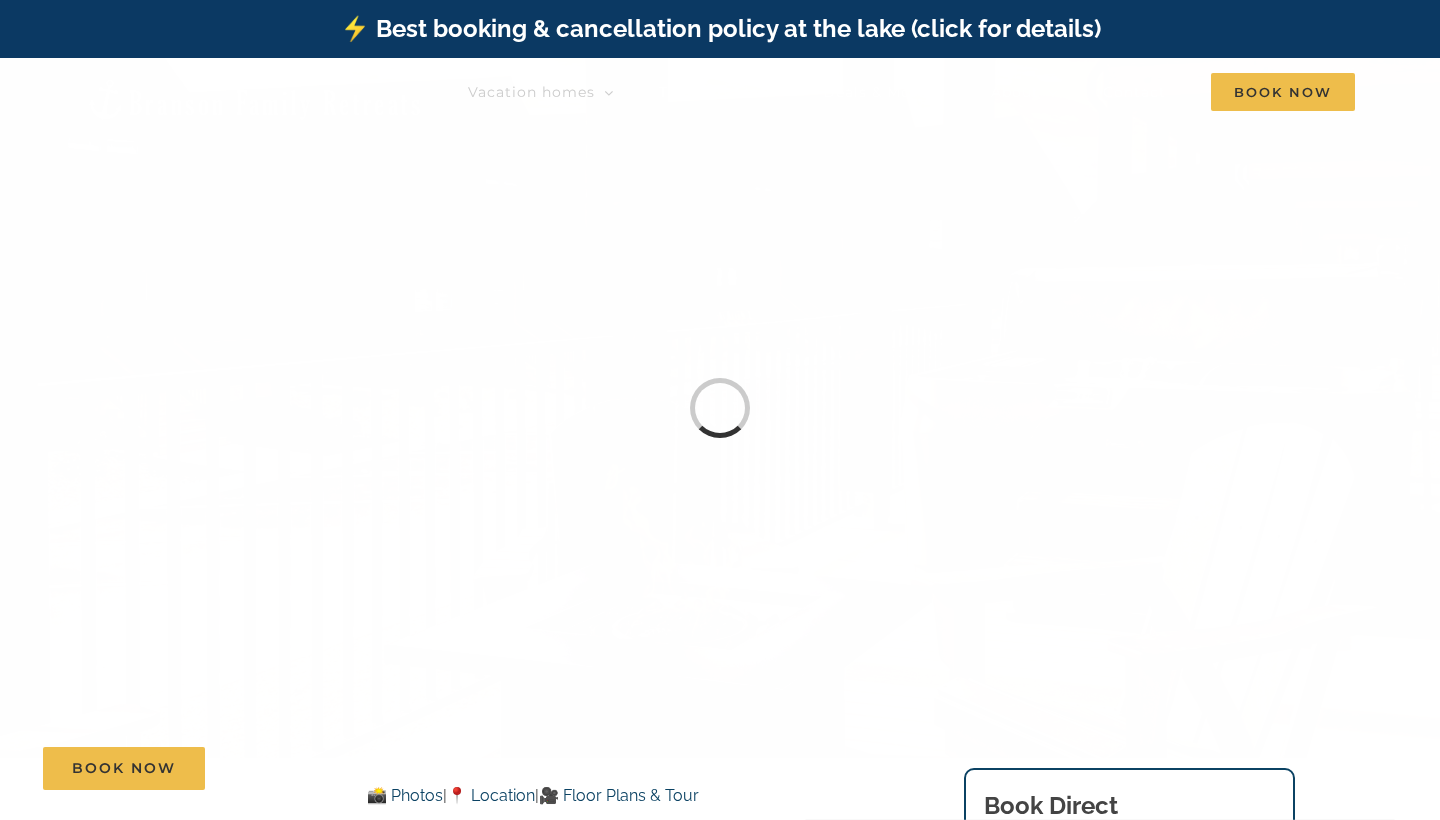 scroll, scrollTop: 0, scrollLeft: 0, axis: both 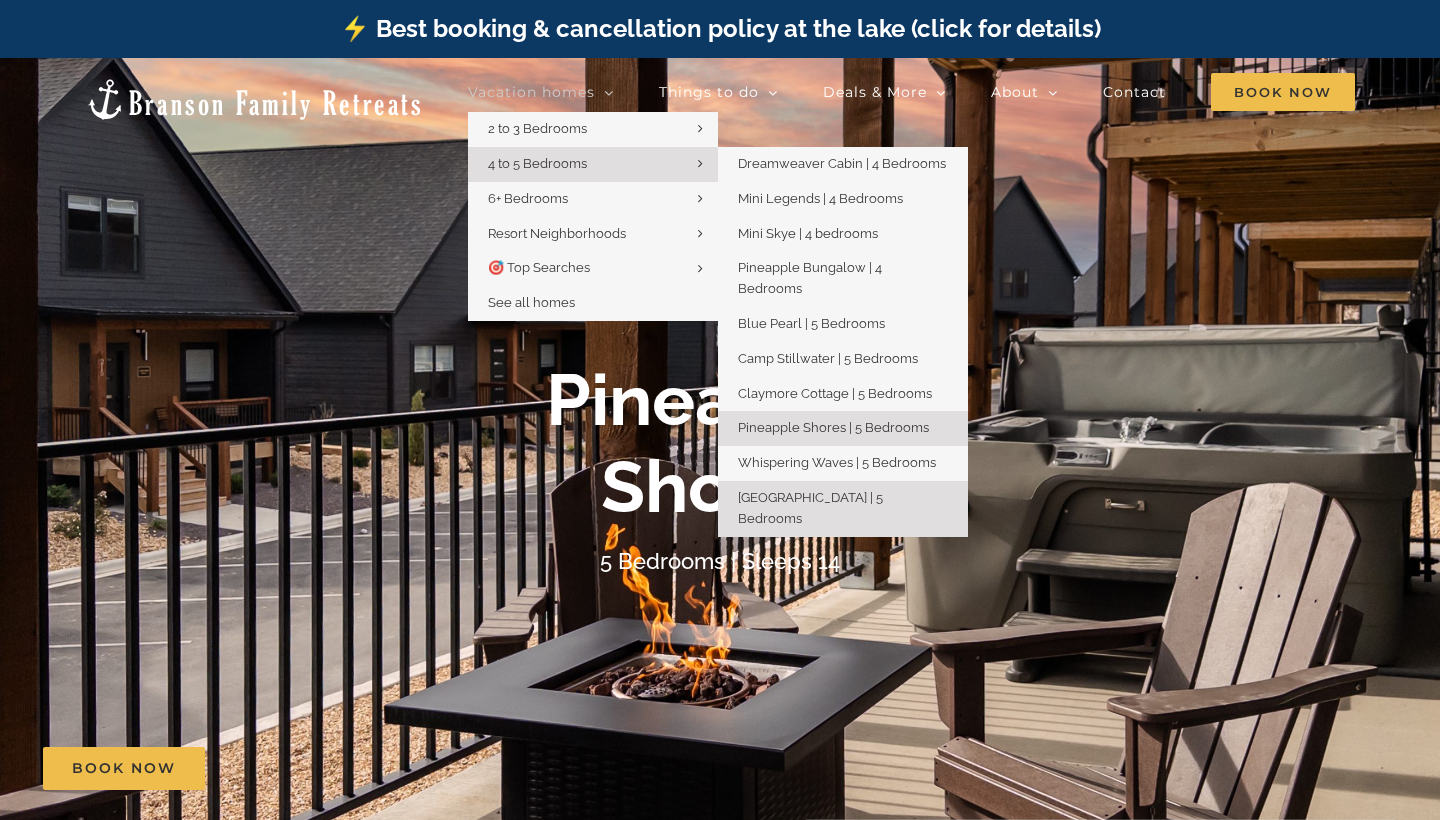 click on "[GEOGRAPHIC_DATA] | 5 Bedrooms" at bounding box center (810, 508) 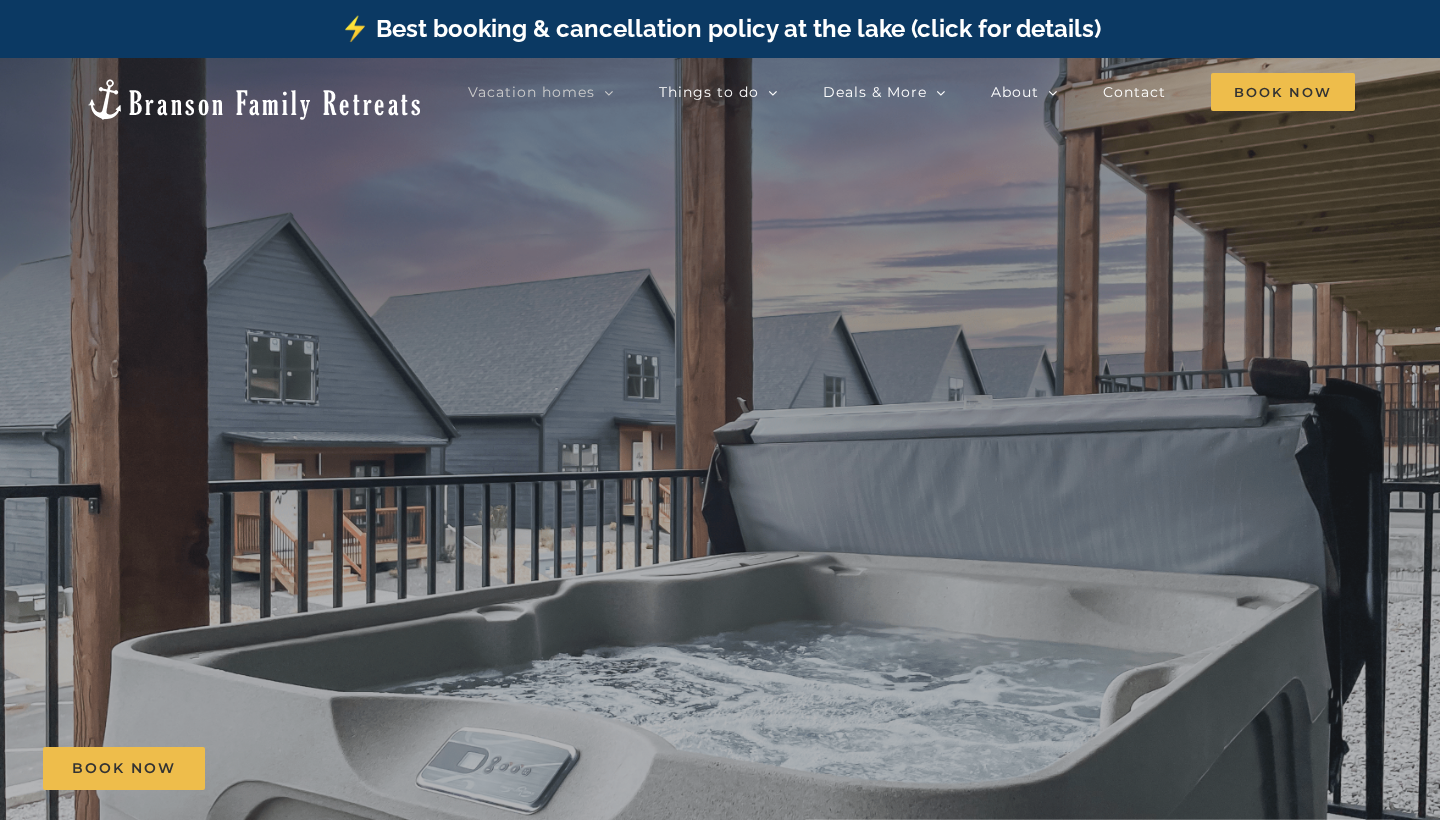 scroll, scrollTop: 0, scrollLeft: 0, axis: both 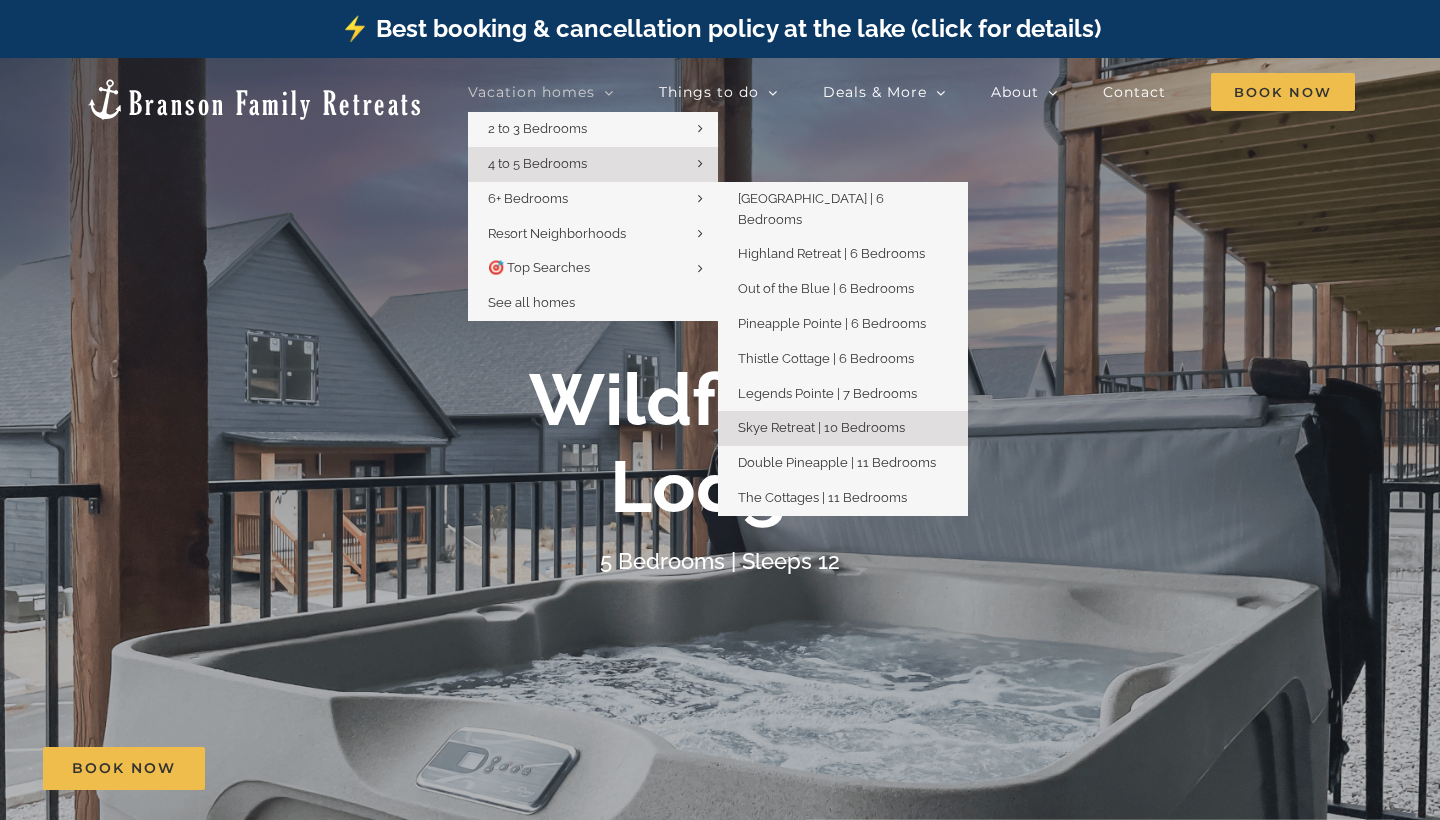 click on "Skye Retreat | 10 Bedrooms" at bounding box center (821, 427) 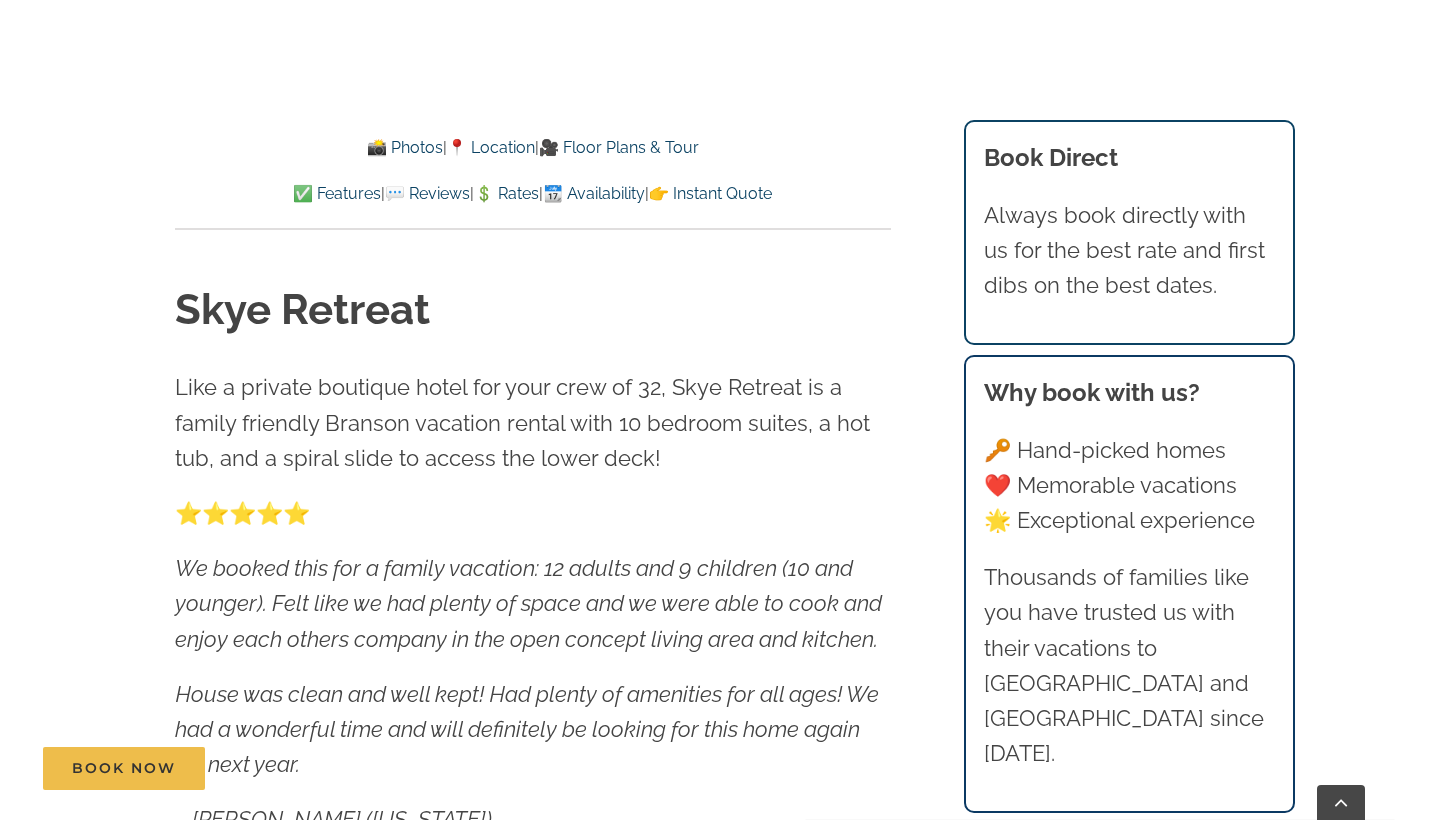 scroll, scrollTop: 768, scrollLeft: 0, axis: vertical 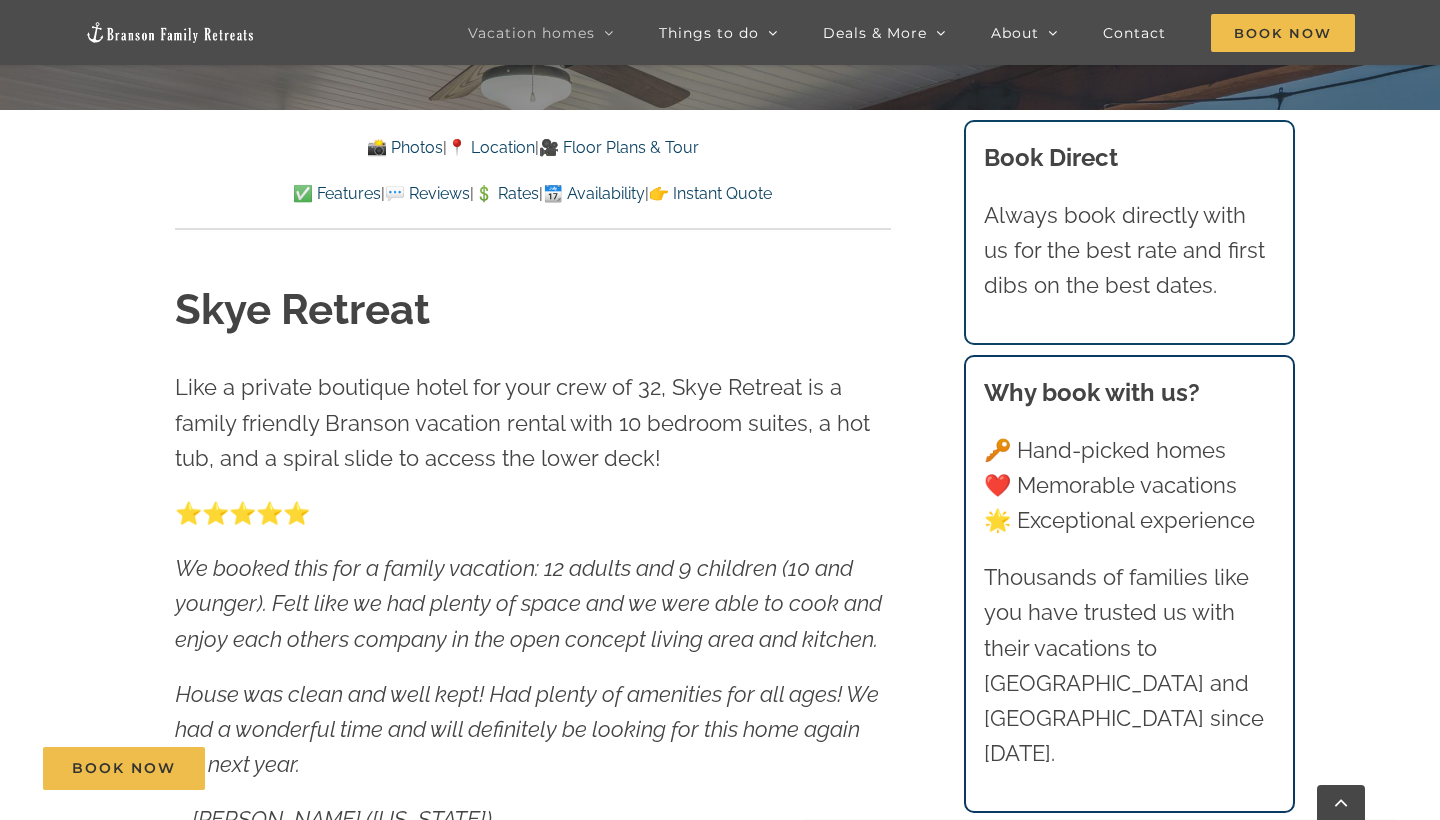 click on "✅ Features" at bounding box center (337, 193) 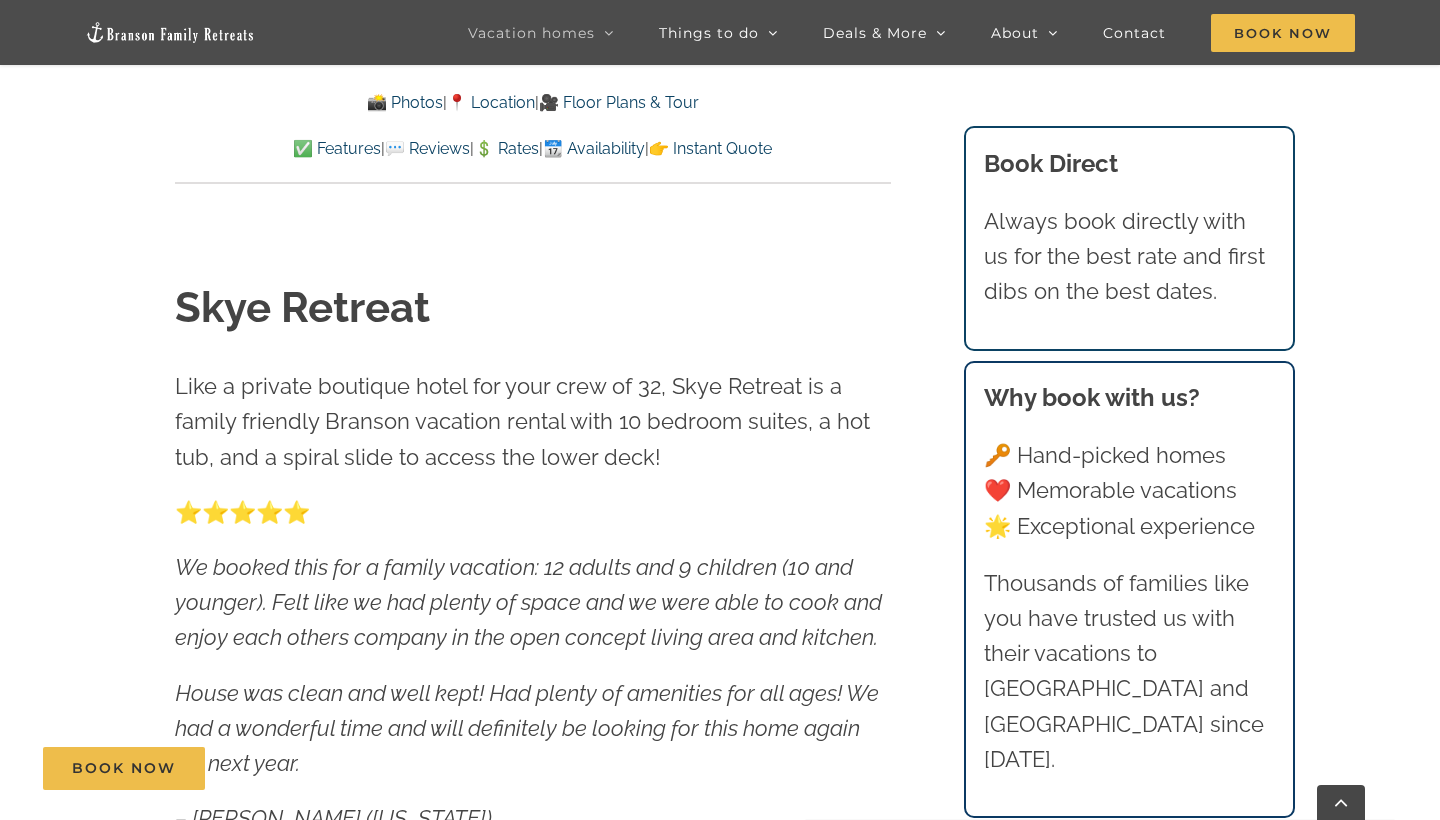 scroll, scrollTop: 7715, scrollLeft: 0, axis: vertical 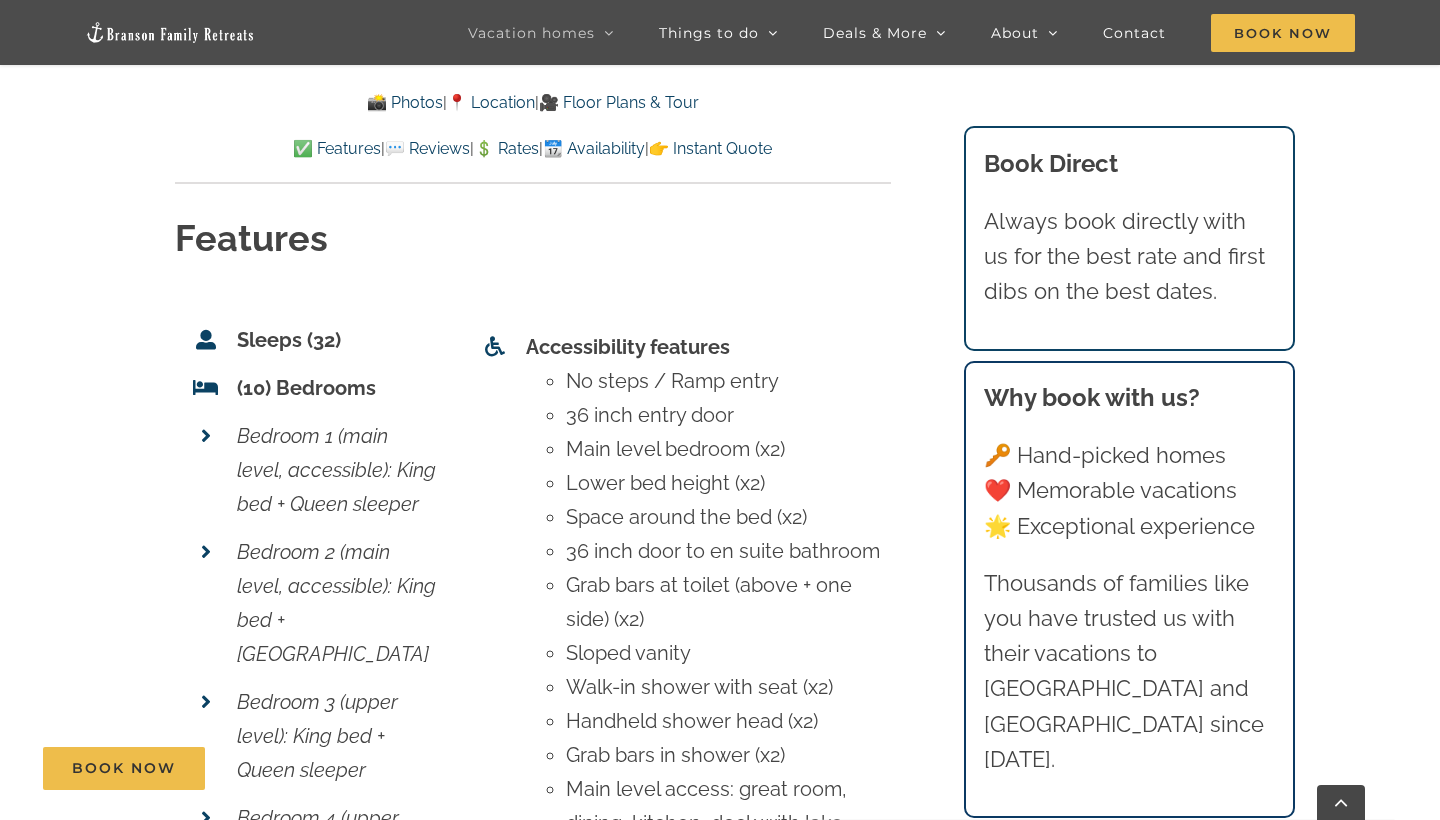 click on "Handheld shower head (x2)" at bounding box center [728, 721] 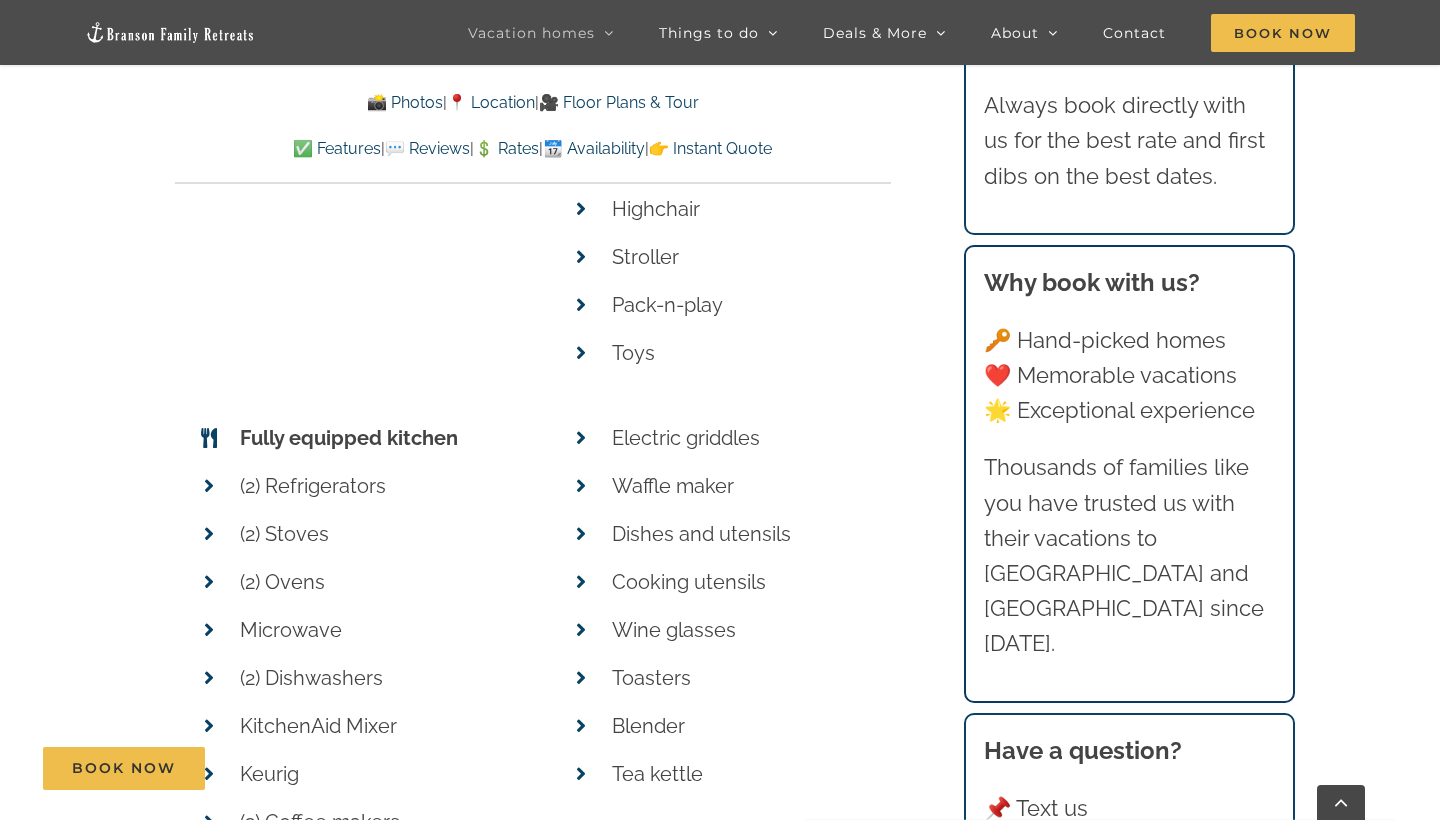 scroll, scrollTop: 9754, scrollLeft: 0, axis: vertical 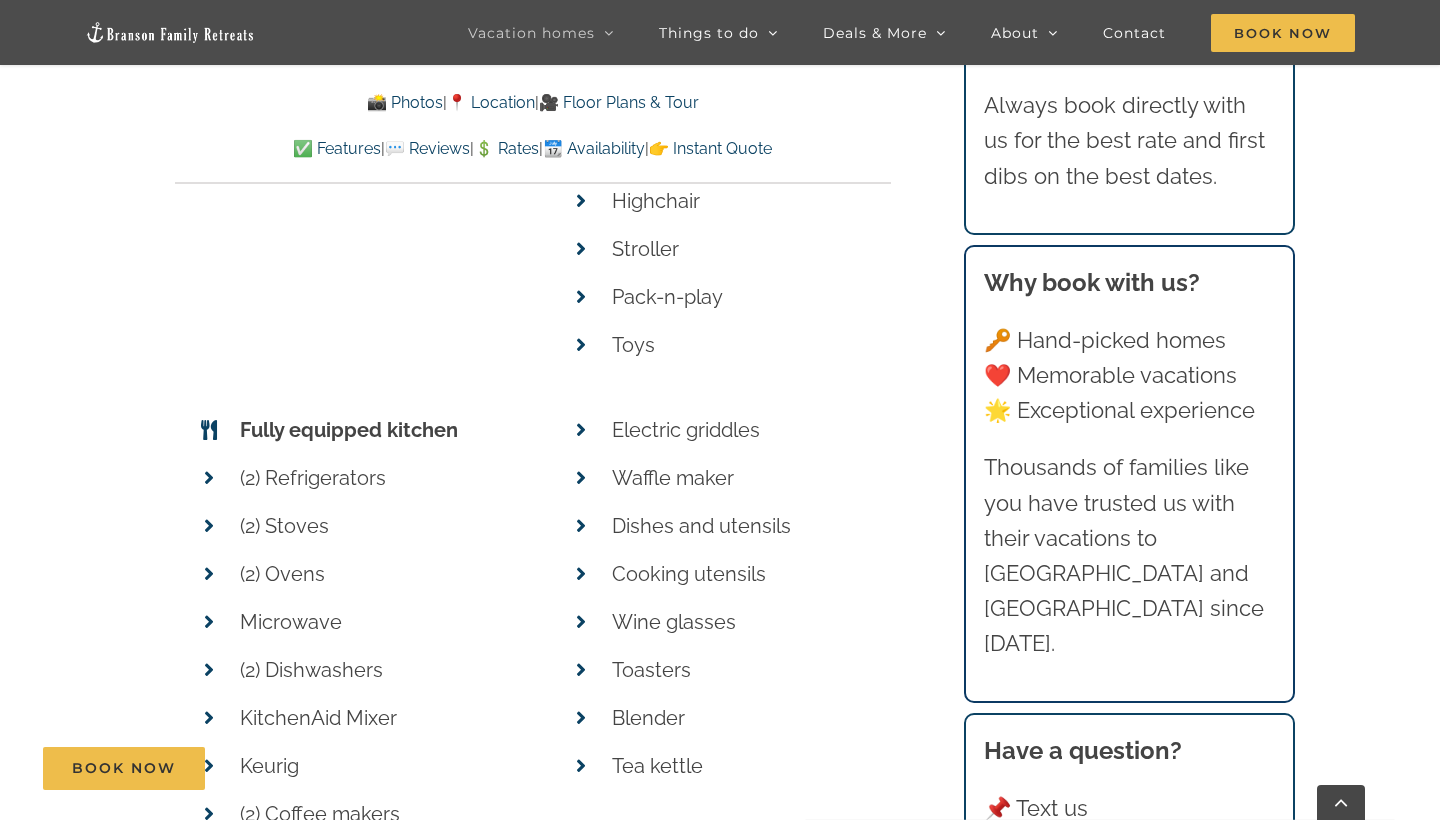 click on "Skye Retreat at [GEOGRAPHIC_DATA] | Branson Family Retreats [PERSON_NAME][EMAIL_ADDRESS][DOMAIN_NAME] [DATE]T09:03:17-05:00
📸 Photos    |    📍 Location    |    🎥 Floor Plans & Tour
✅ Features    |    💬 Reviews    |    💲 Rates    |    📆 Availability    |    👉 Instant Quote
📸 Photos  |  📍 Location  |  🎥 Floor Plans & Tour
✅ Features  |  💬 Reviews  |  💲 Rates  |  📆 Availability  |  👉 Instant Quote
Skye Retreat Like a private boutique hotel for your crew of 32, Skye Retreat is a family friendly Branson vacation rental with 10 bedroom suites, a hot tub, and a spiral slide to access the lower deck!
⭐️⭐️⭐️⭐️⭐️
We booked this for a family vacation: 12 adults and 9 children (10 and younger). Felt like we had plenty of space and we were able to cook and enjoy each others company in the open concept living area and kitchen.
– [PERSON_NAME] ([US_STATE])
1  /  100" at bounding box center (720, -1836) 